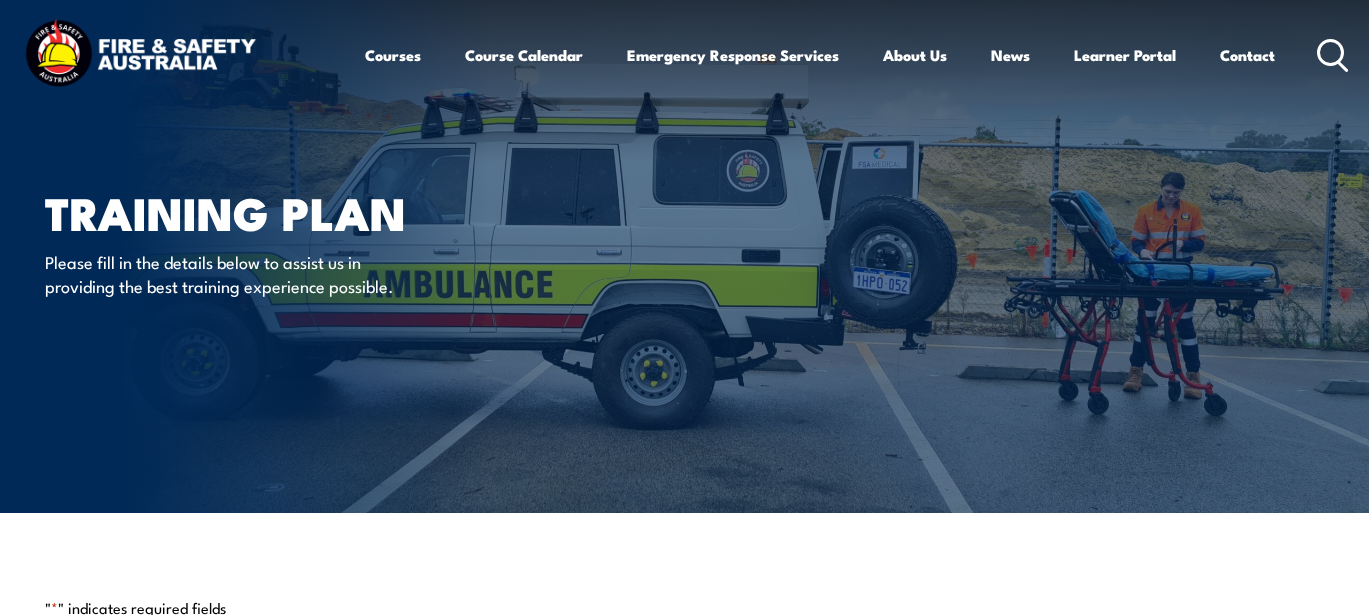 scroll, scrollTop: 0, scrollLeft: 0, axis: both 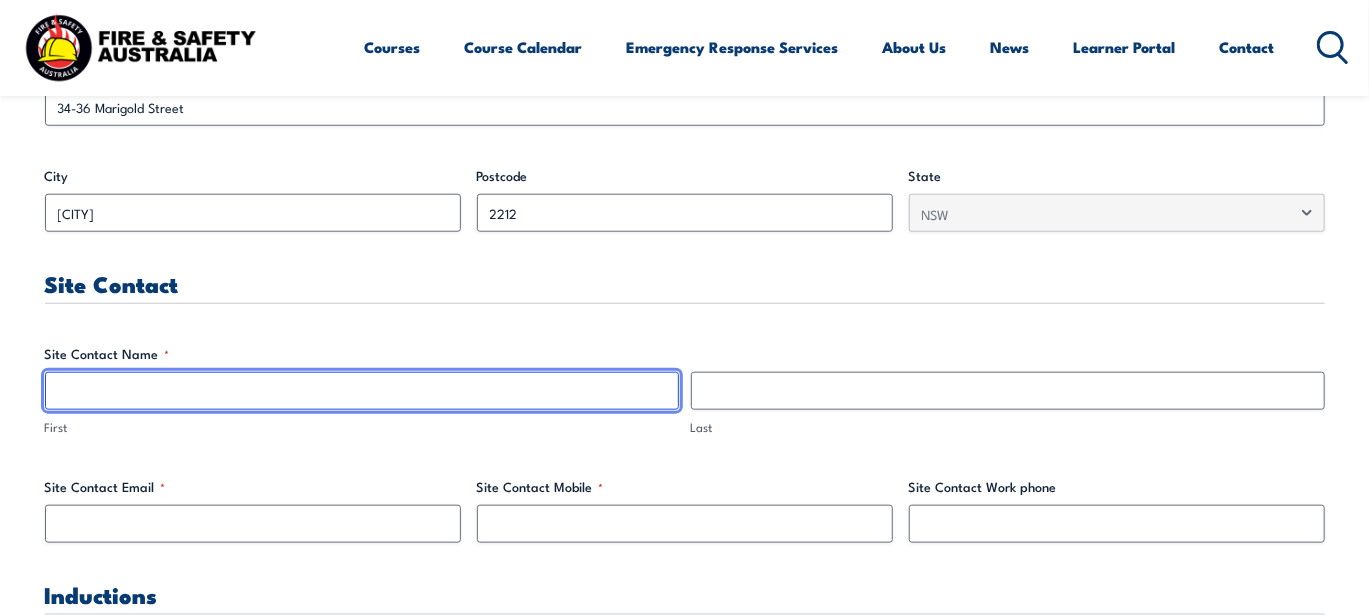 click on "First" at bounding box center [362, 391] 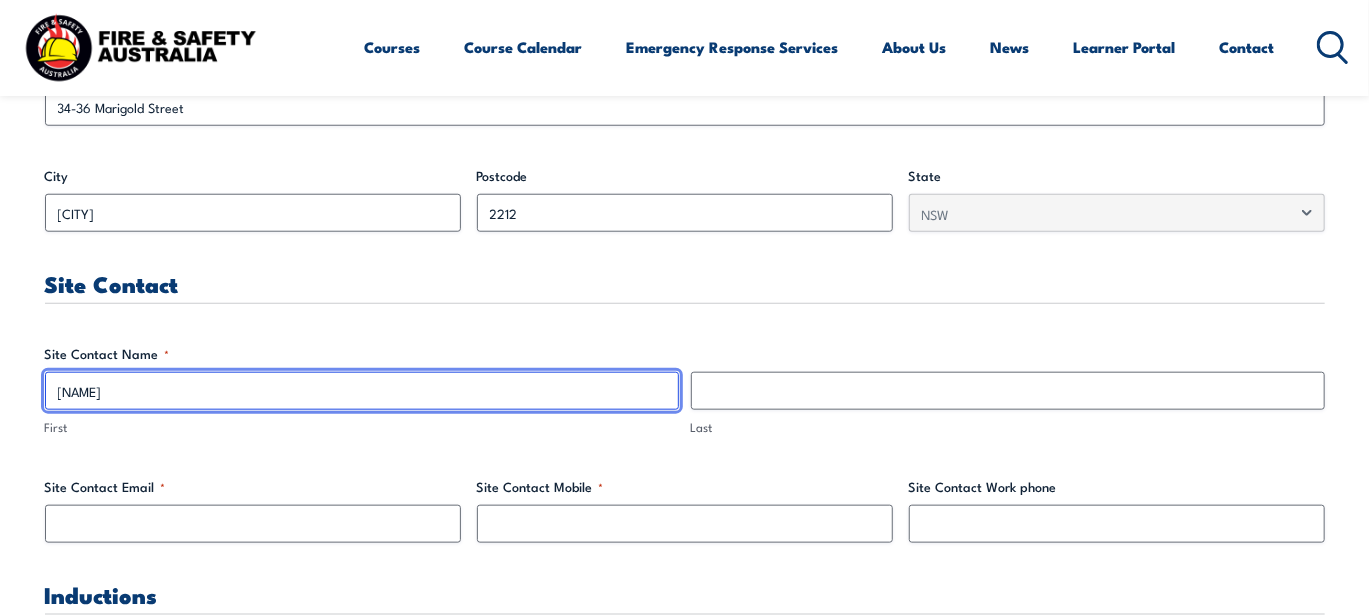 type on "[NAME]" 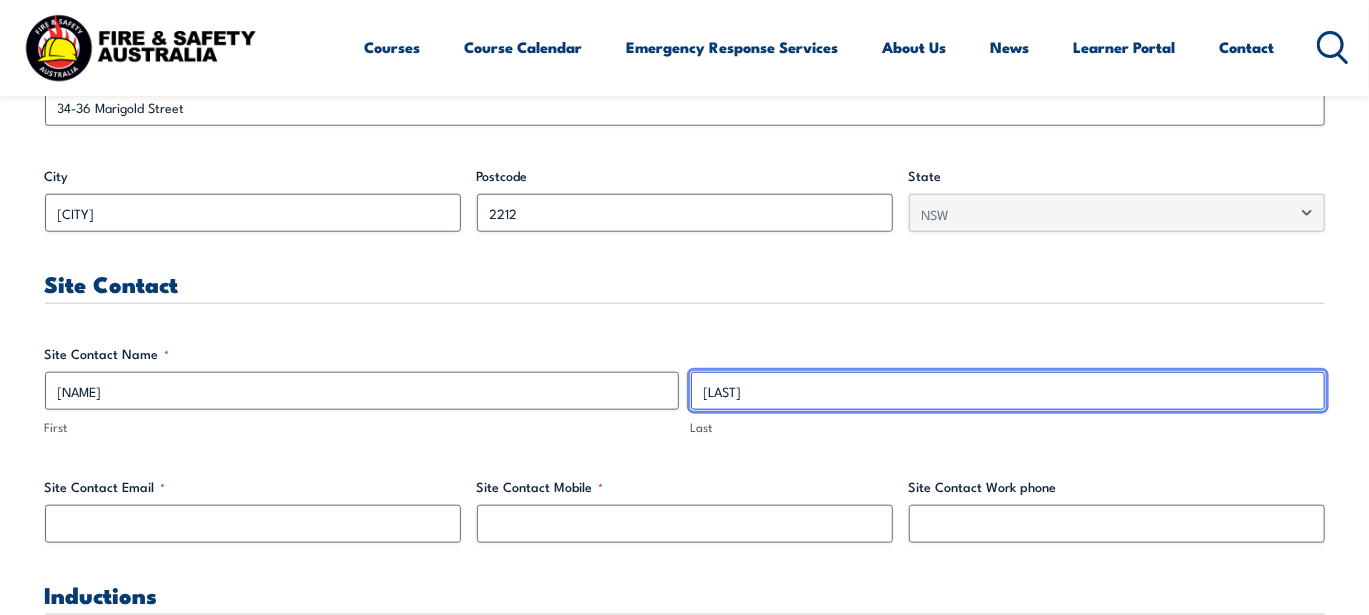 type on "[LAST]" 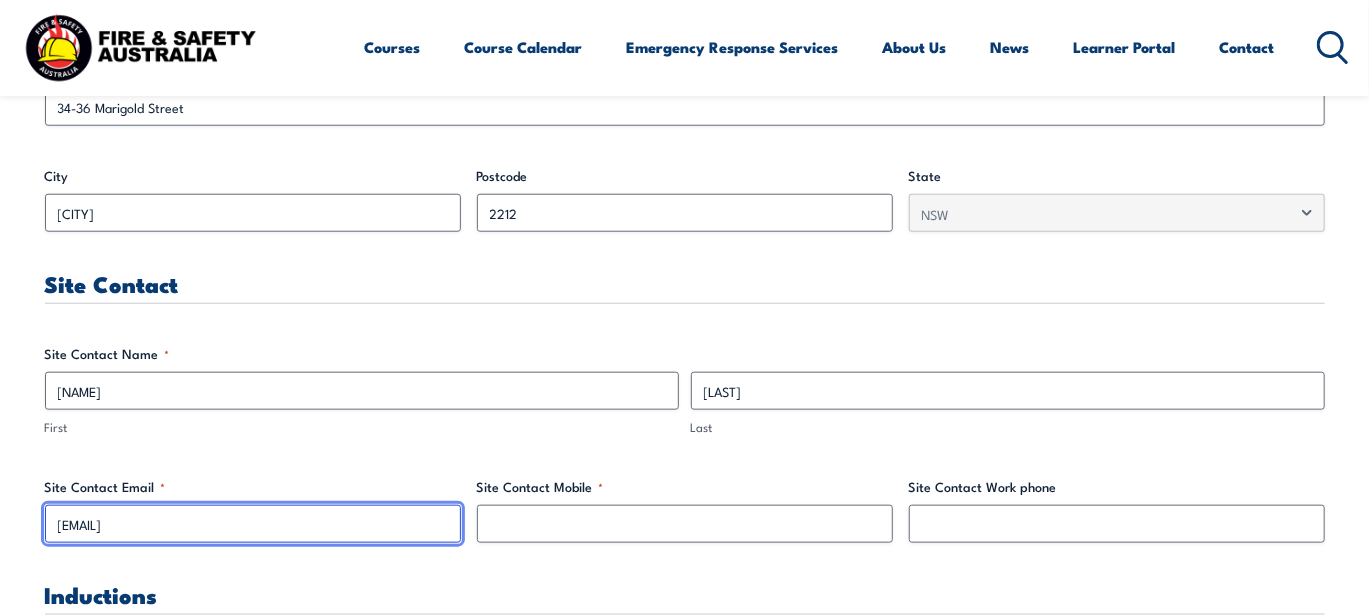 type on "[EMAIL]" 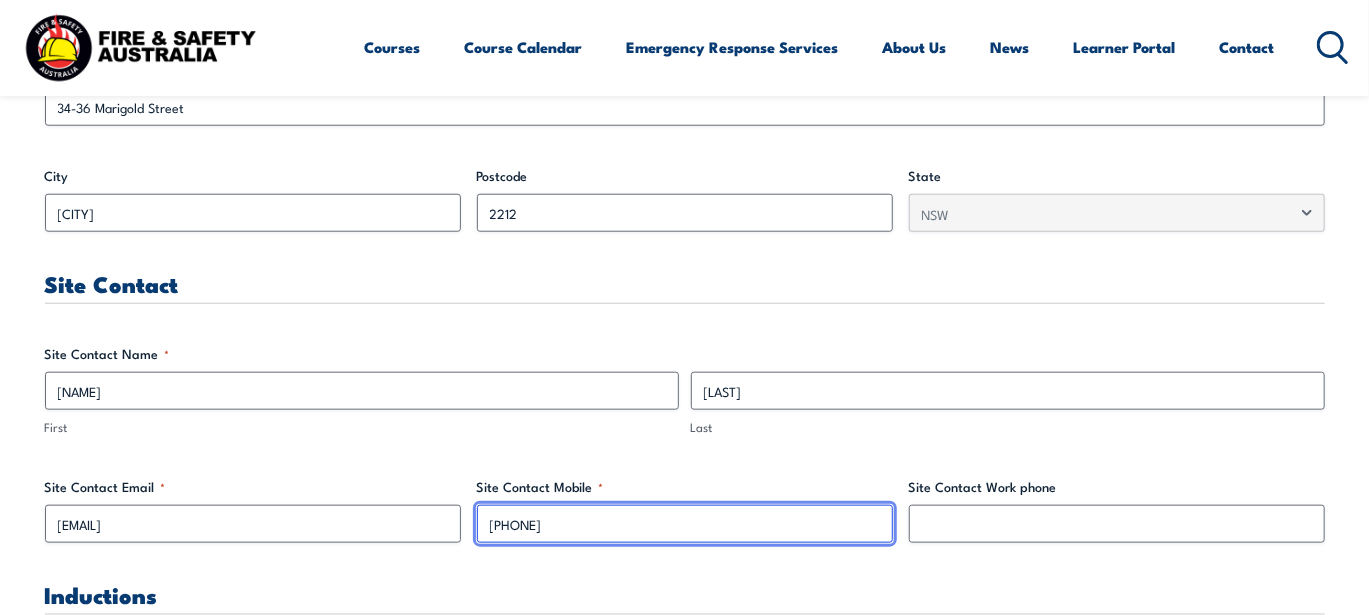 type on "[PHONE]" 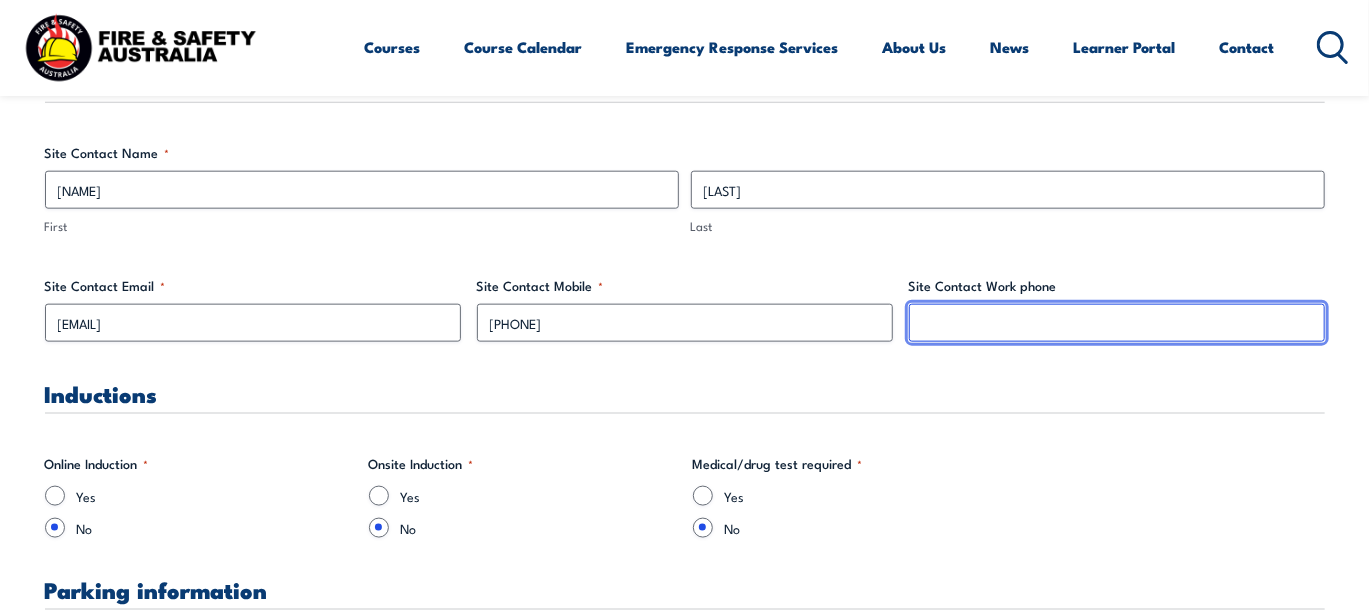 scroll, scrollTop: 1123, scrollLeft: 0, axis: vertical 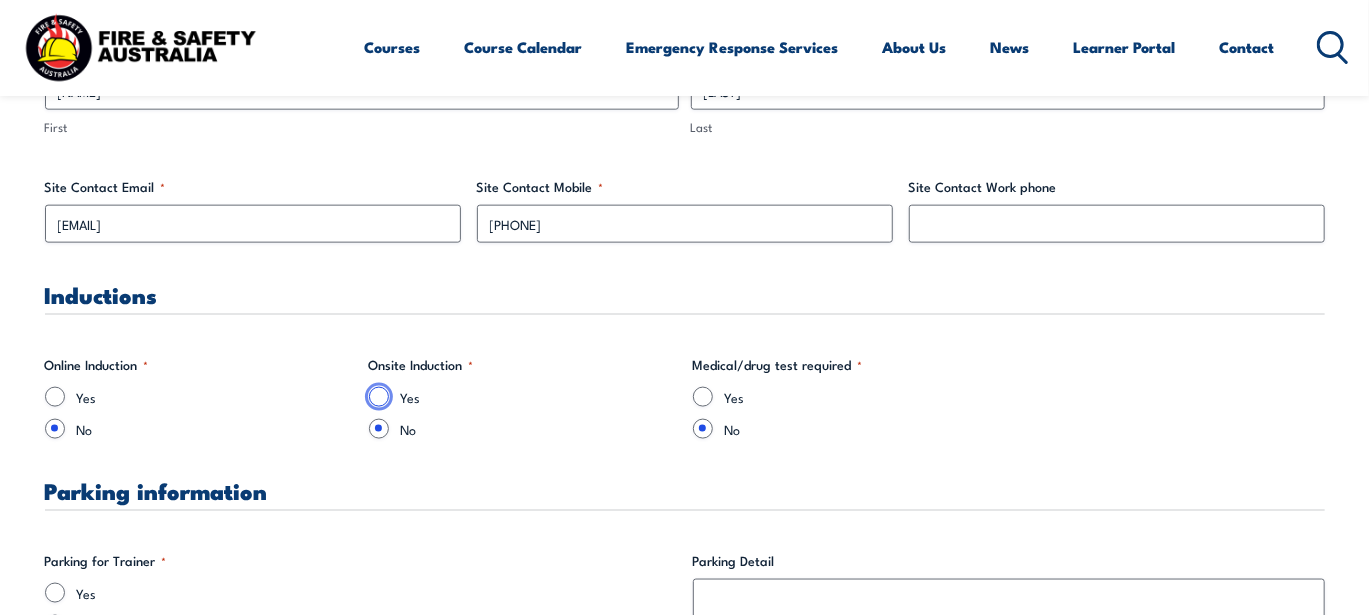 click on "Yes" at bounding box center [379, 397] 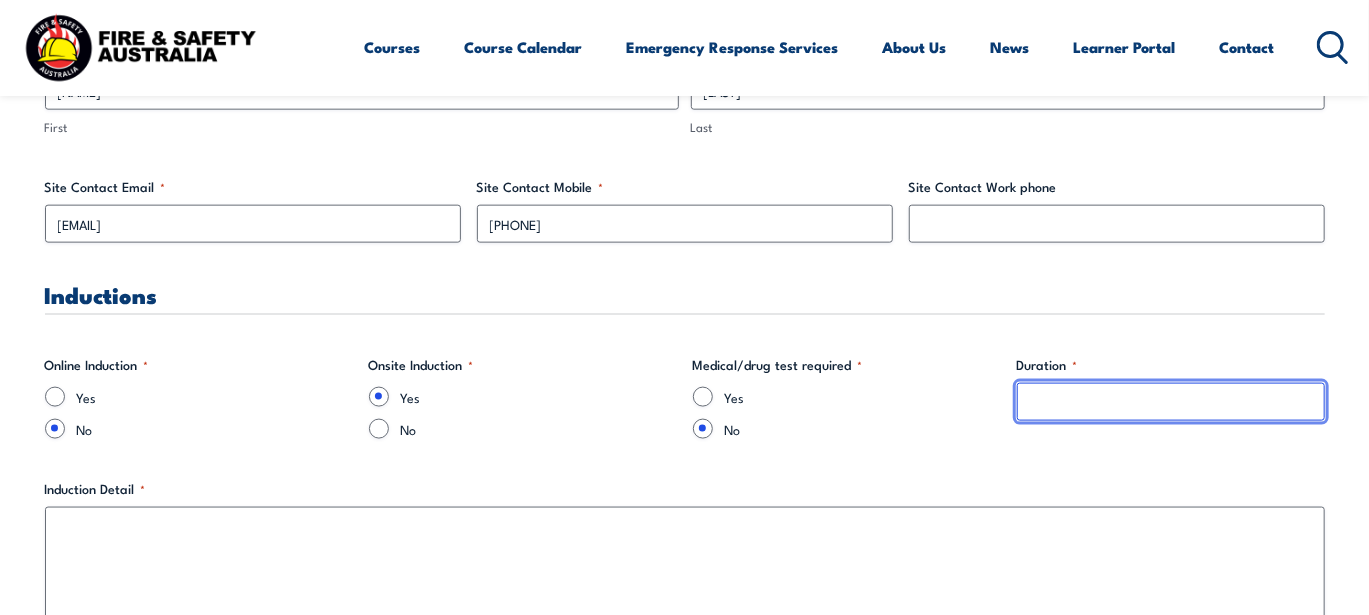 click on "Duration *" at bounding box center (1171, 402) 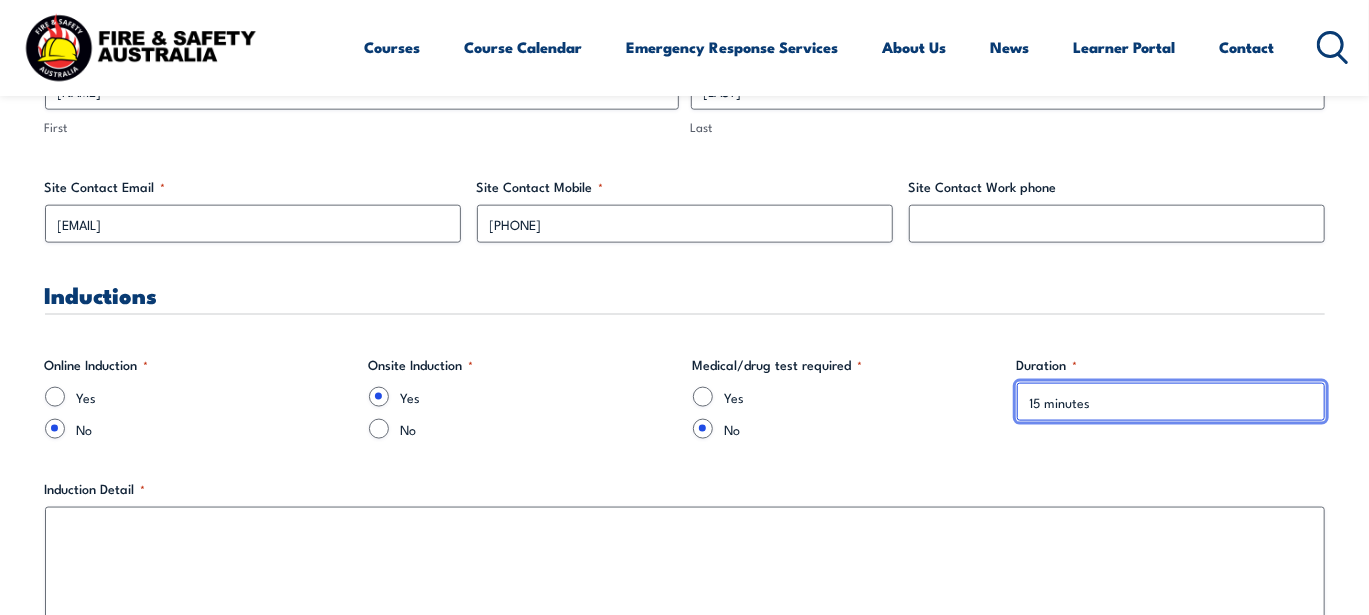 type on "15 minutes" 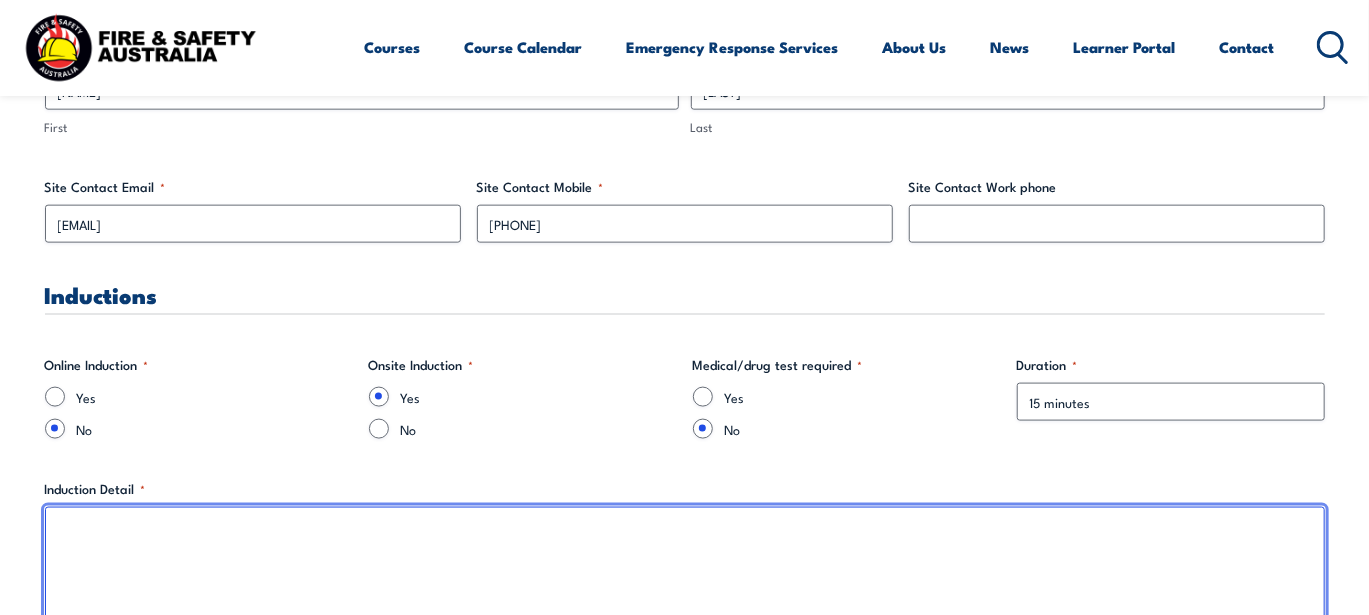 click on "Induction Detail *" at bounding box center [685, 572] 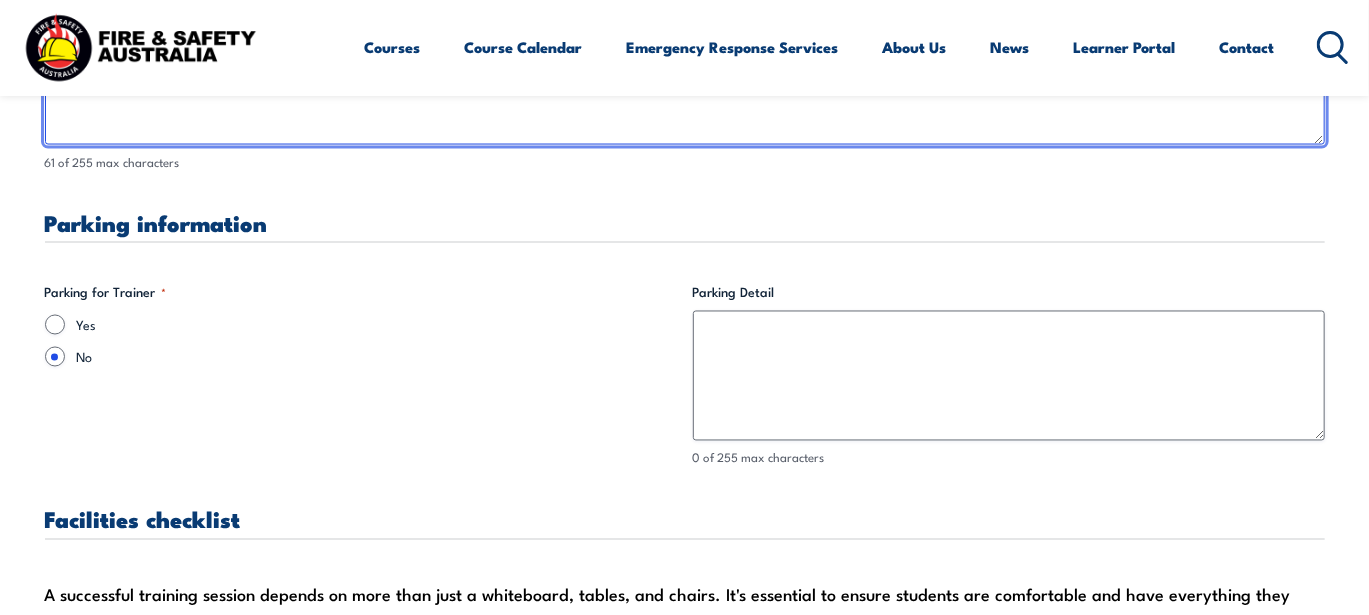 scroll, scrollTop: 1623, scrollLeft: 0, axis: vertical 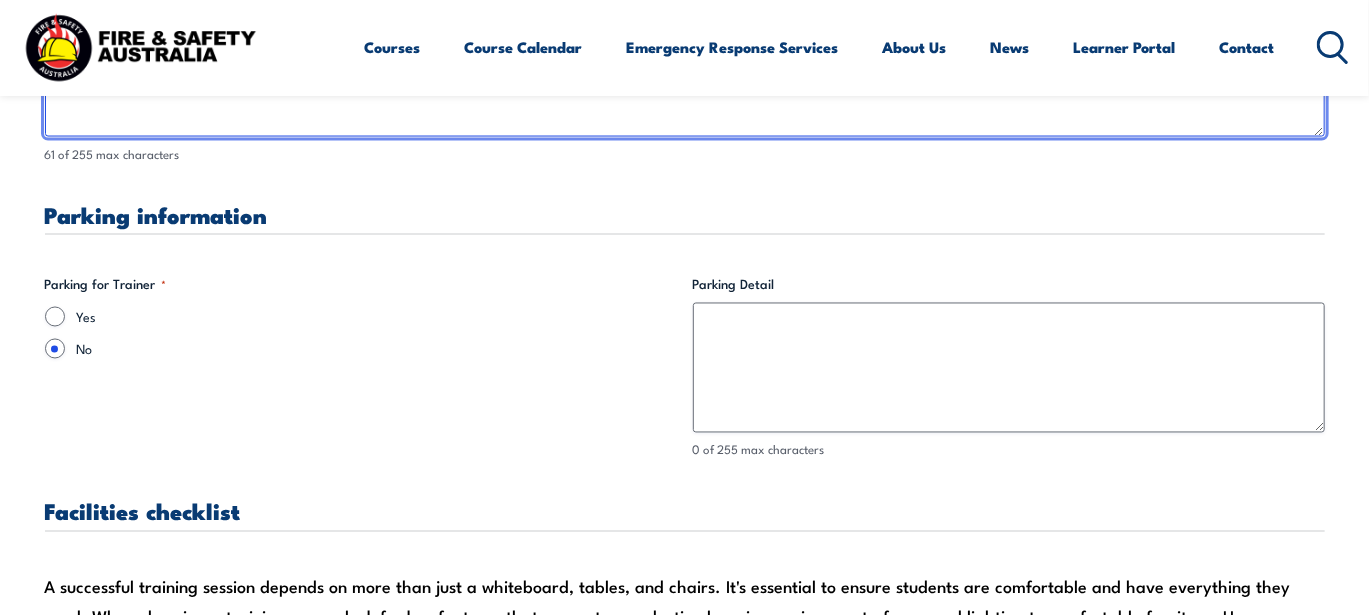 type on "Scan the QR code at the entrance and sign in as a contractor." 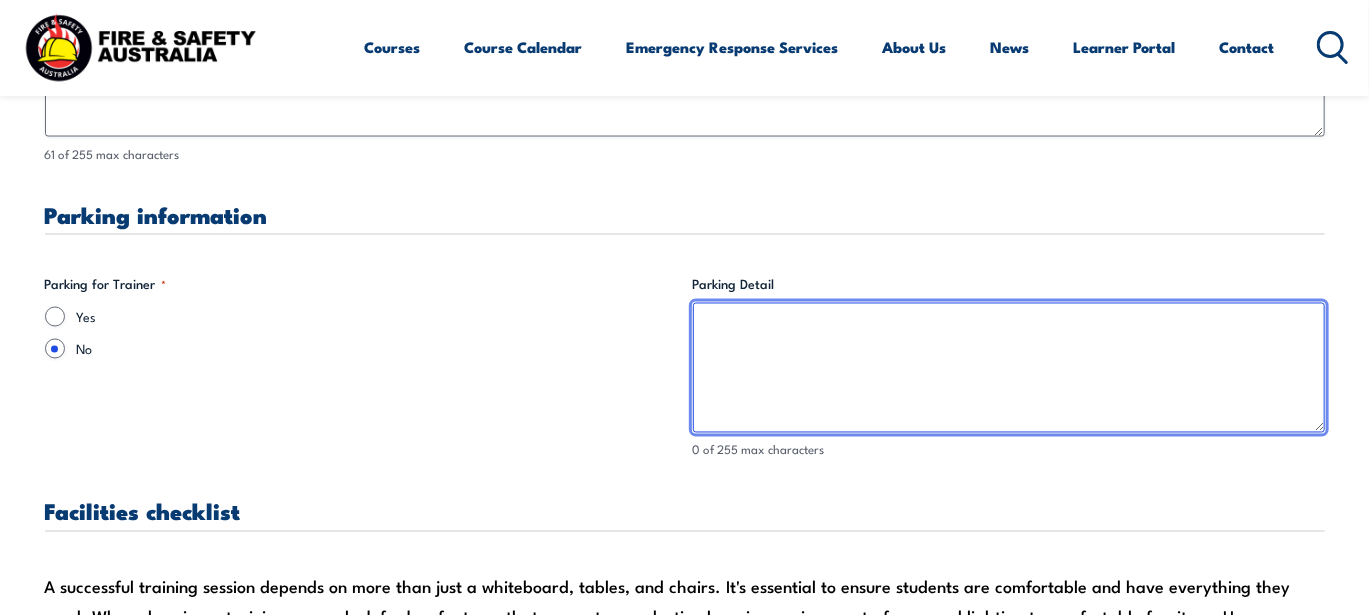 click on "Parking Detail" at bounding box center (1009, 368) 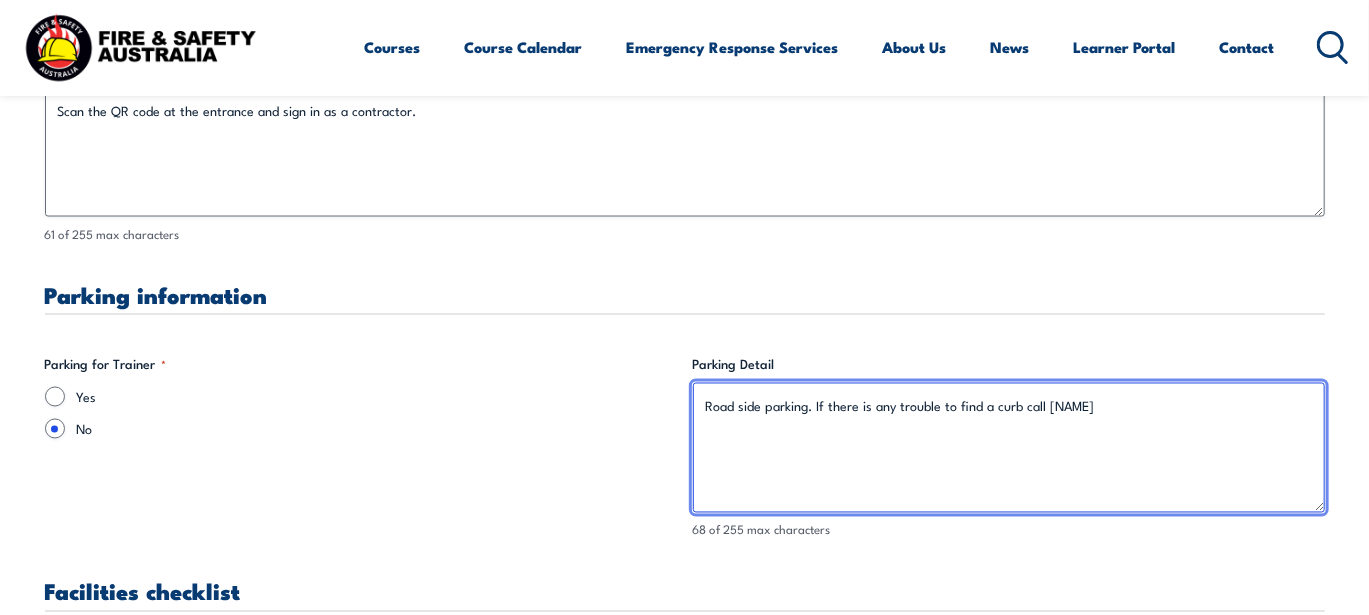 scroll, scrollTop: 1523, scrollLeft: 0, axis: vertical 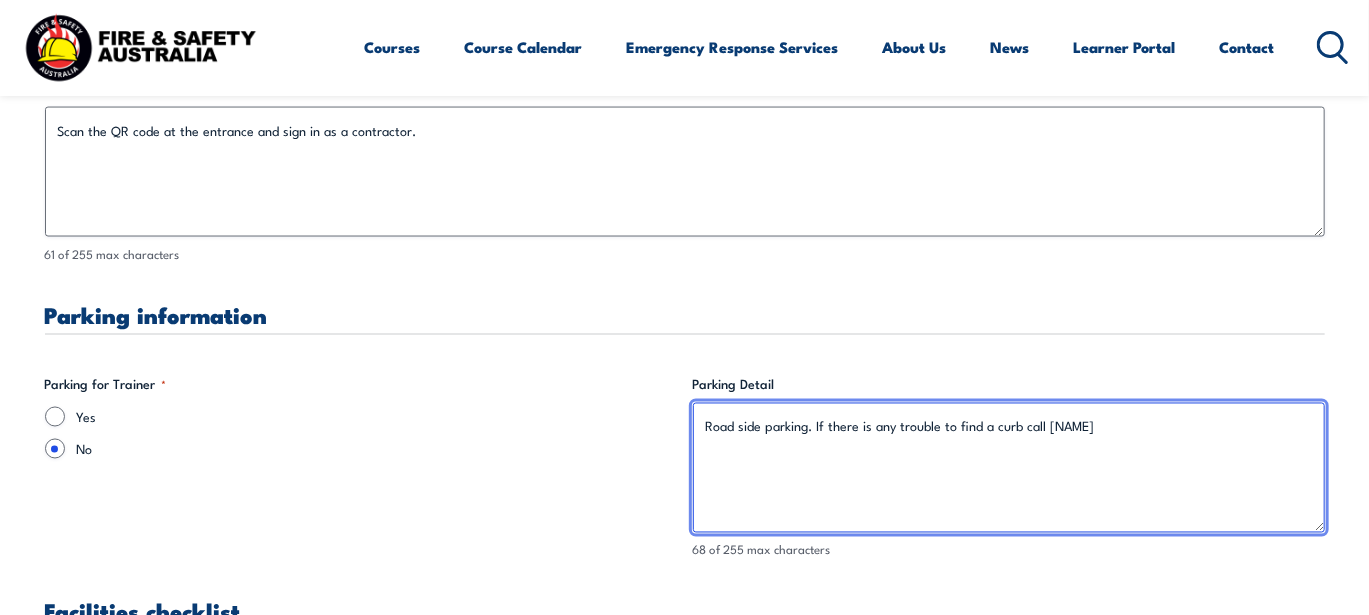click on "Road side parking. If there is any trouble to find a curb call [NAME]" at bounding box center [1009, 468] 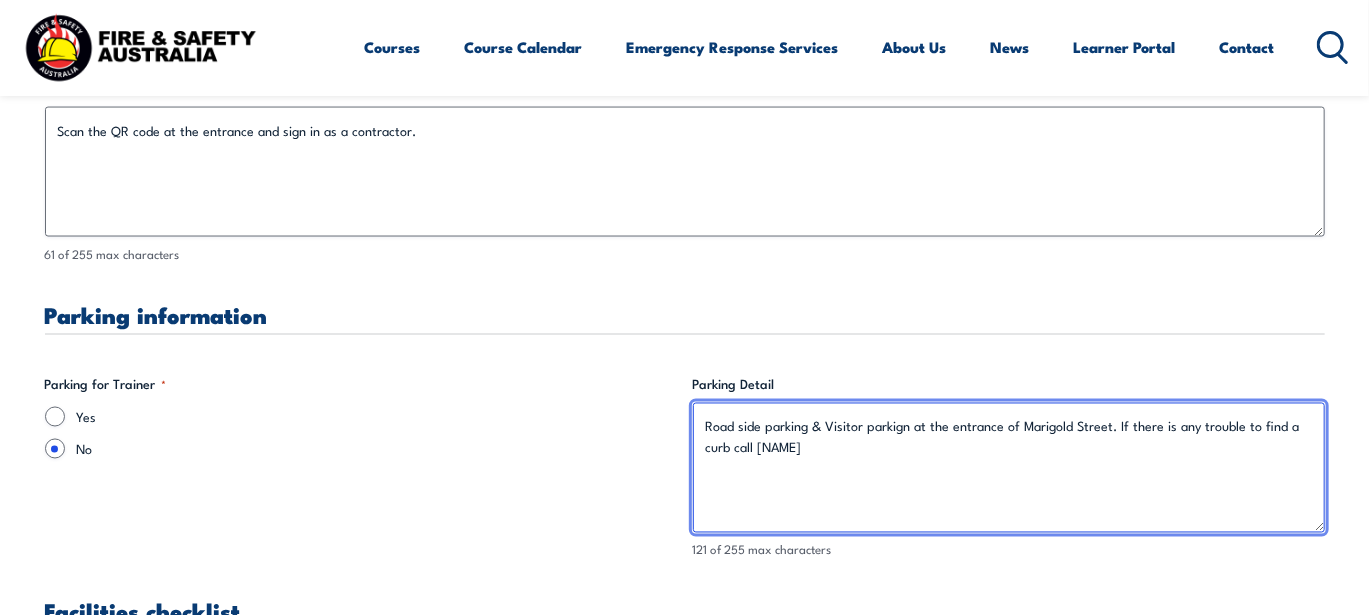 click on "Road side parking & Visitor parkign at the entrance of Marigold Street. If there is any trouble to find a curb call [NAME]" at bounding box center (1009, 468) 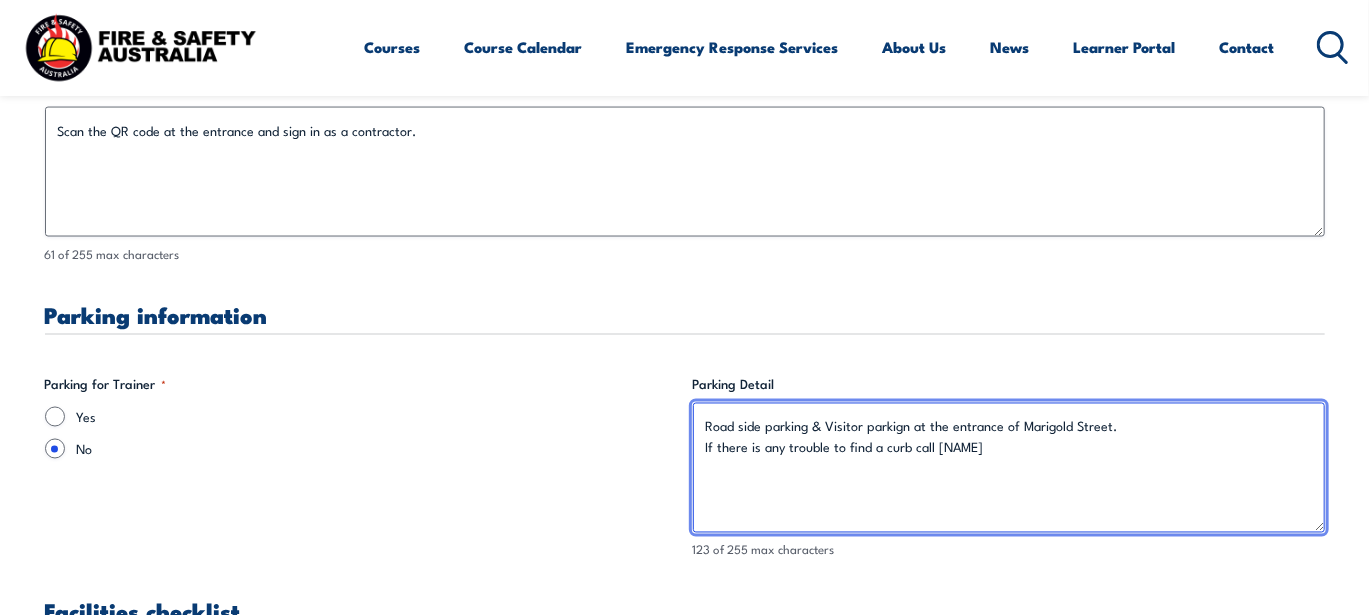 click on "Road side parking & Visitor parkign at the entrance of Marigold Street.
If there is any trouble to find a curb call [NAME]" at bounding box center (1009, 468) 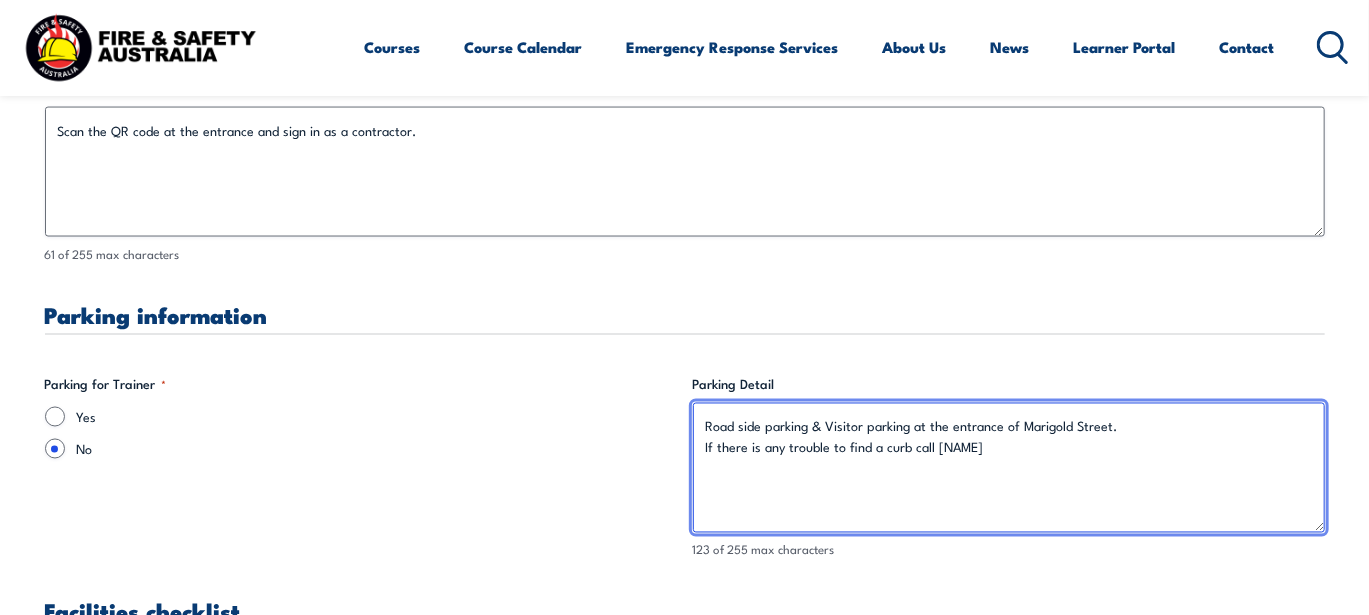 scroll, scrollTop: 1923, scrollLeft: 0, axis: vertical 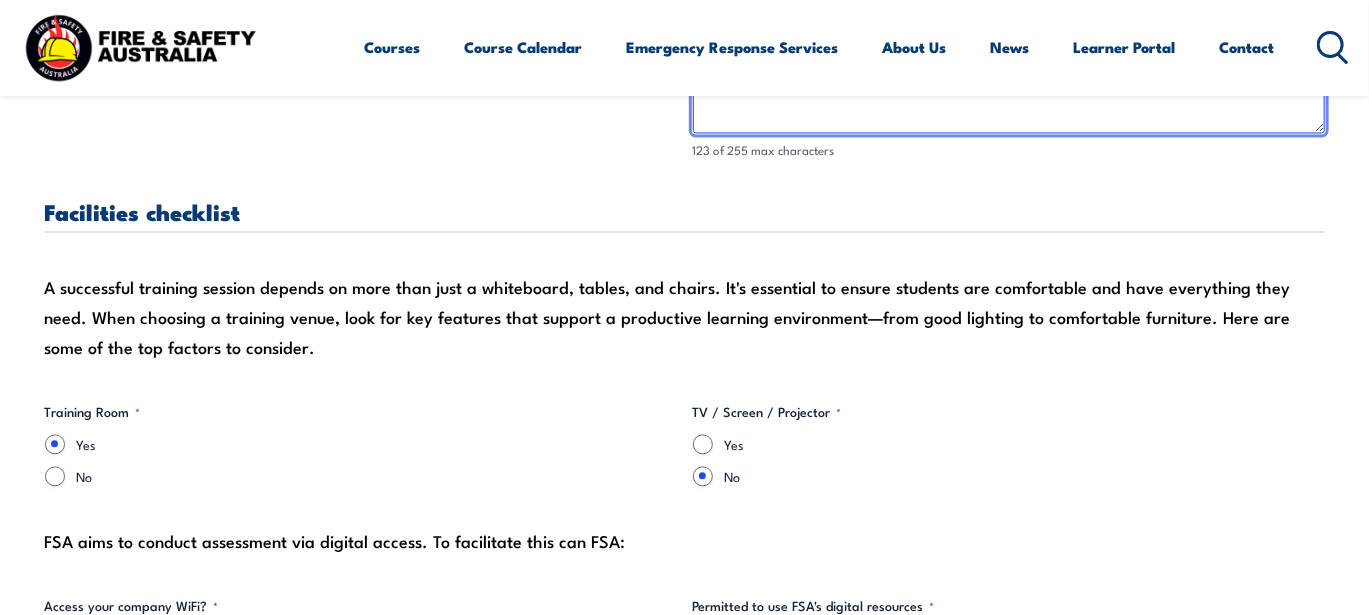 type on "Road side parking & Visitor parking at the entrance of Marigold Street.
If there is any trouble to find a curb call [NAME]" 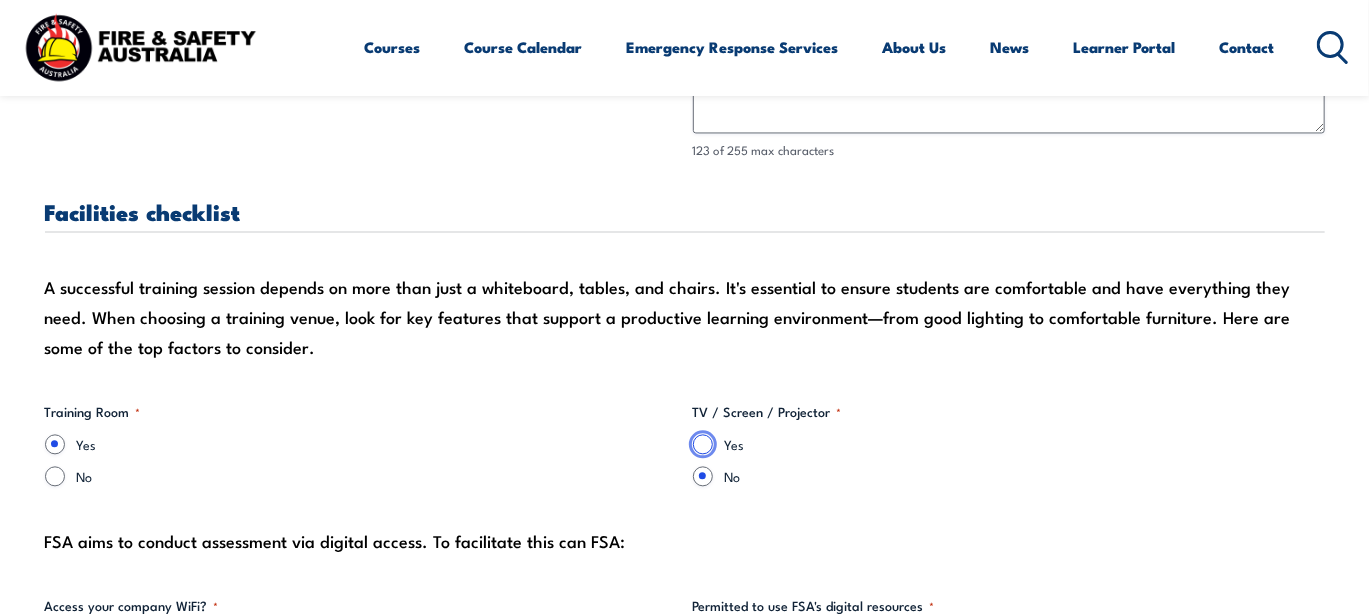click on "Yes" at bounding box center (703, 444) 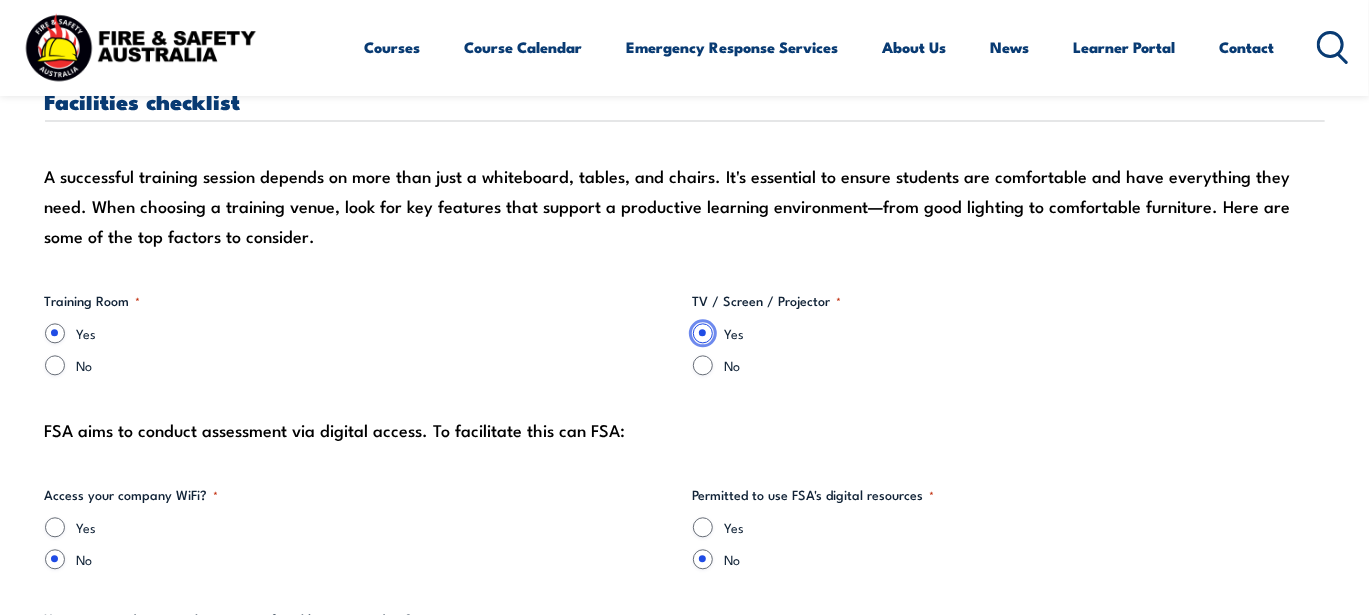 scroll, scrollTop: 2323, scrollLeft: 0, axis: vertical 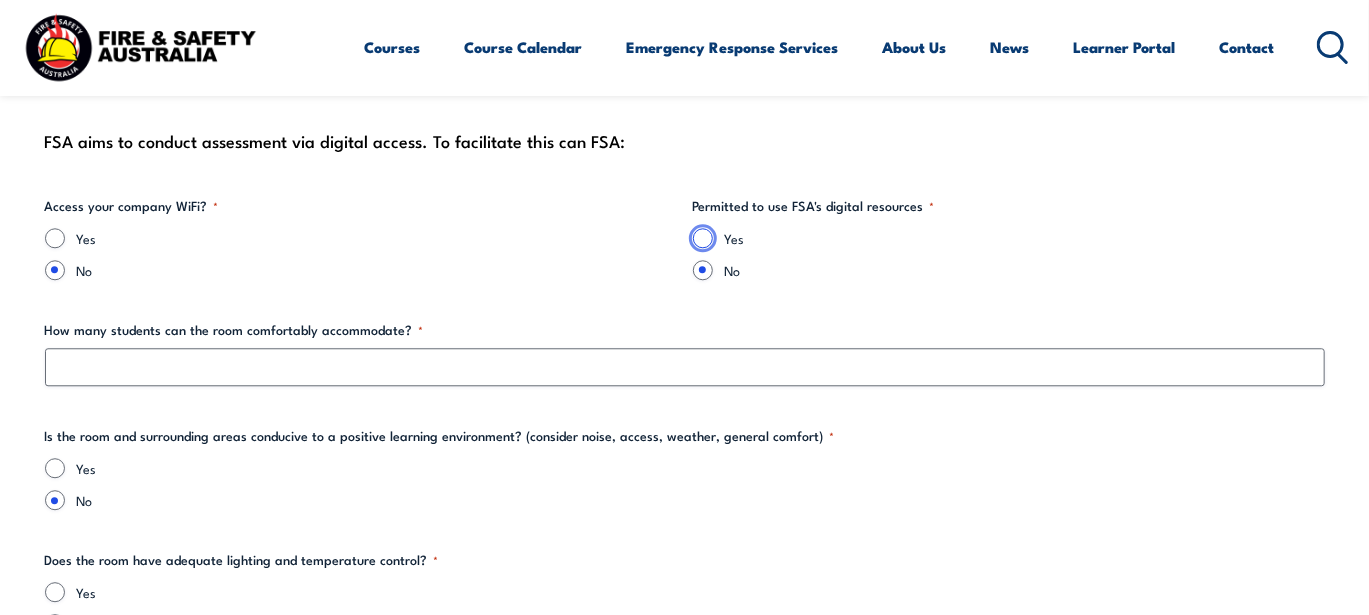 click on "Yes" at bounding box center [703, 238] 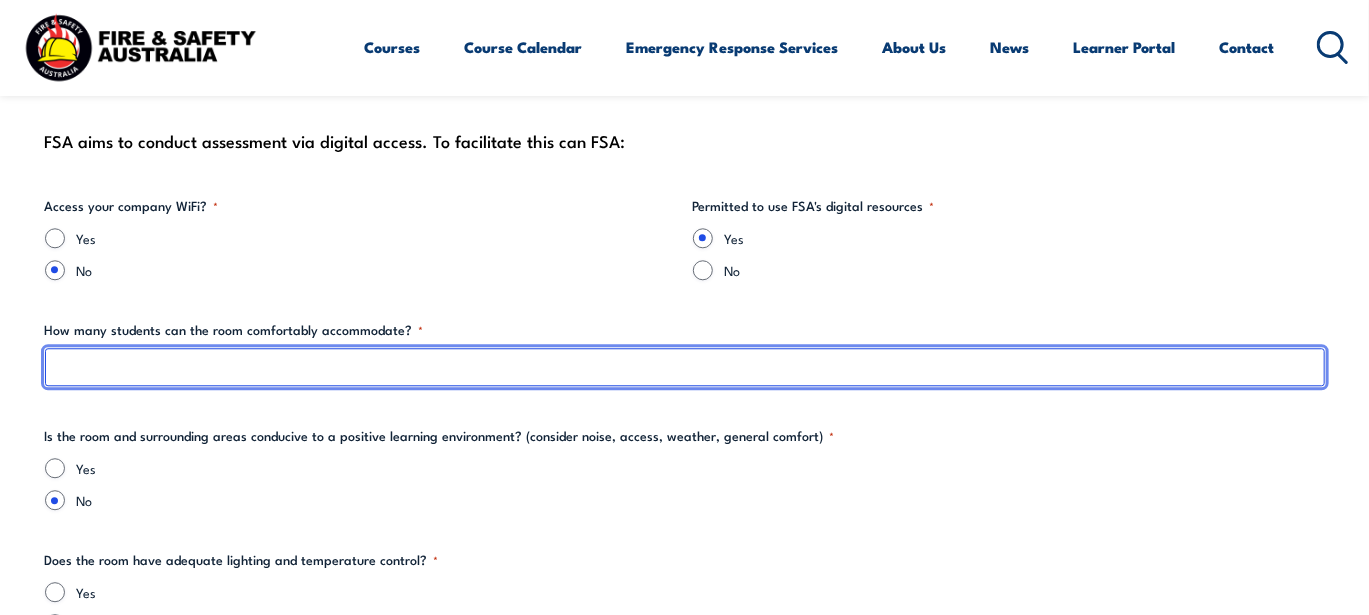 click on "How many students can the room comfortably accommodate? *" at bounding box center [685, 367] 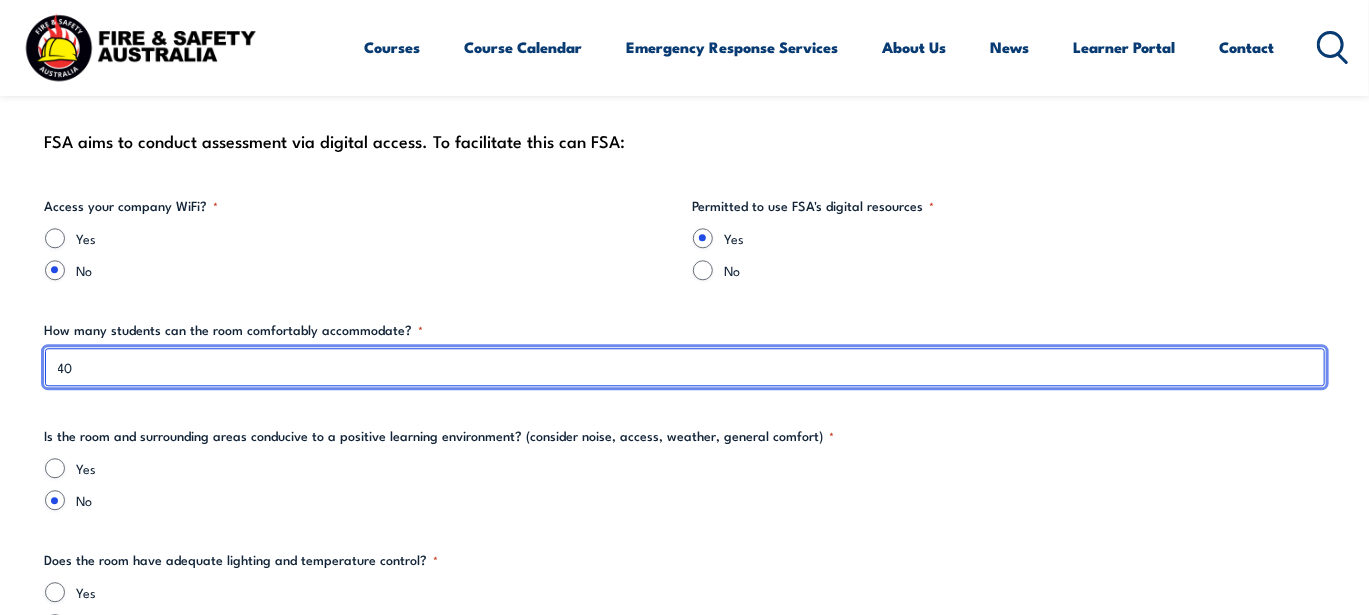 type on "40" 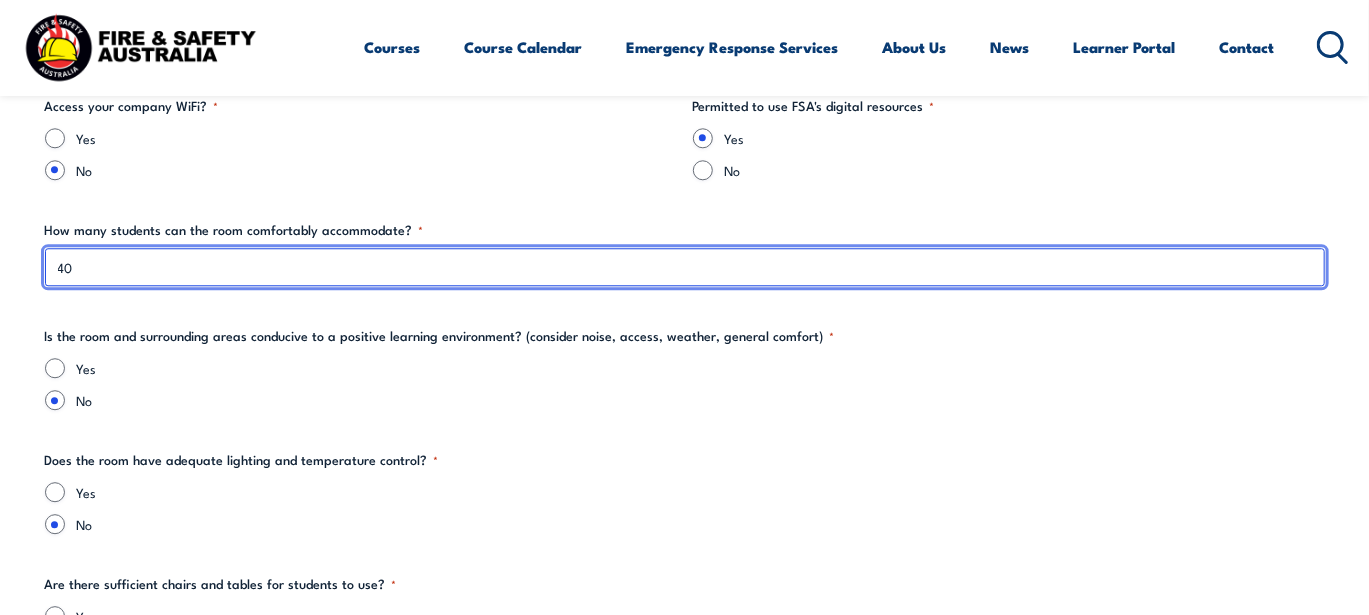 scroll, scrollTop: 2523, scrollLeft: 0, axis: vertical 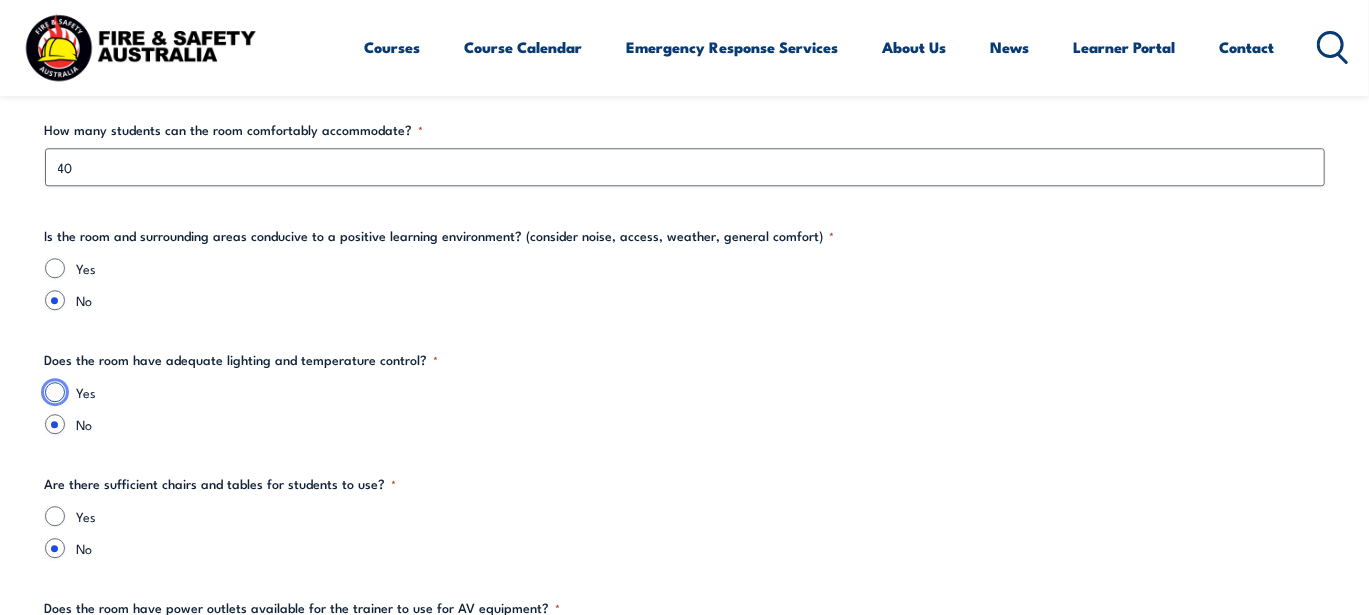 click on "Yes" at bounding box center (55, 392) 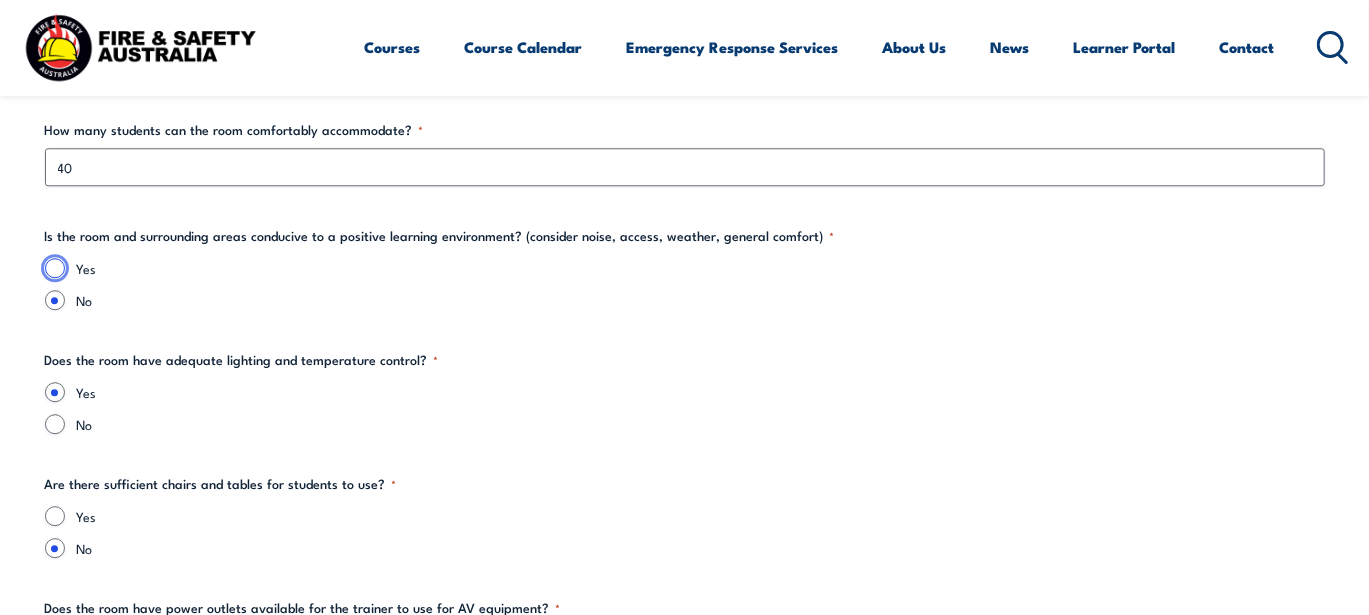 click on "Yes" at bounding box center (55, 268) 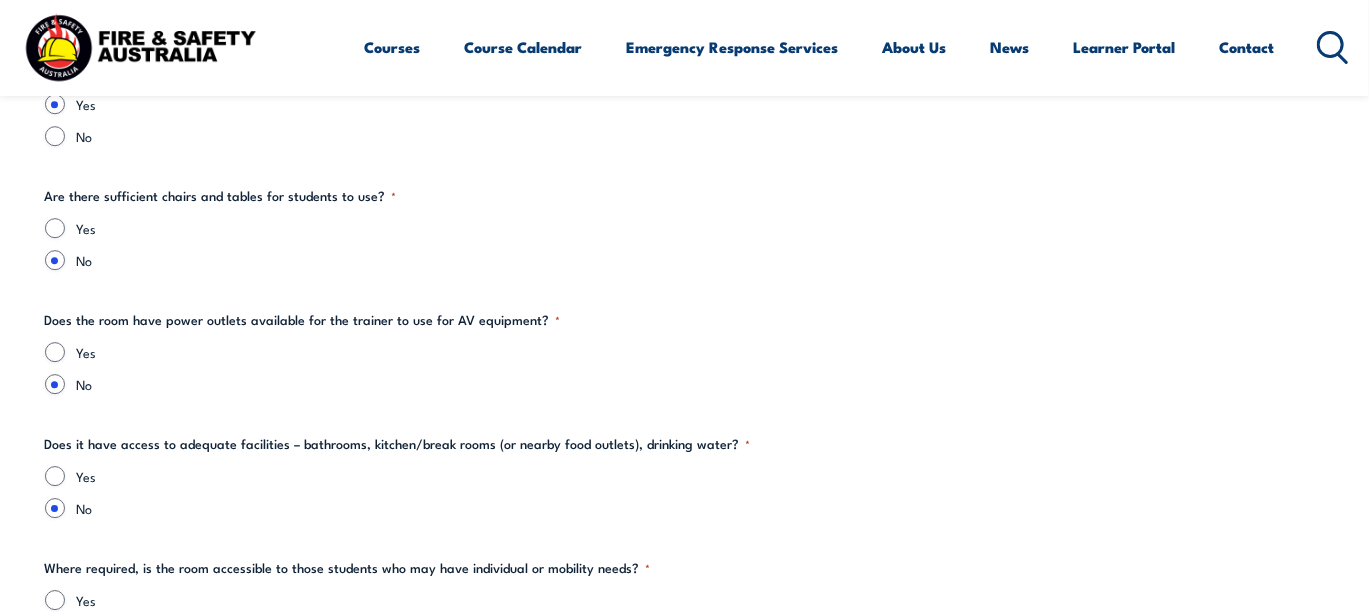 scroll, scrollTop: 2823, scrollLeft: 0, axis: vertical 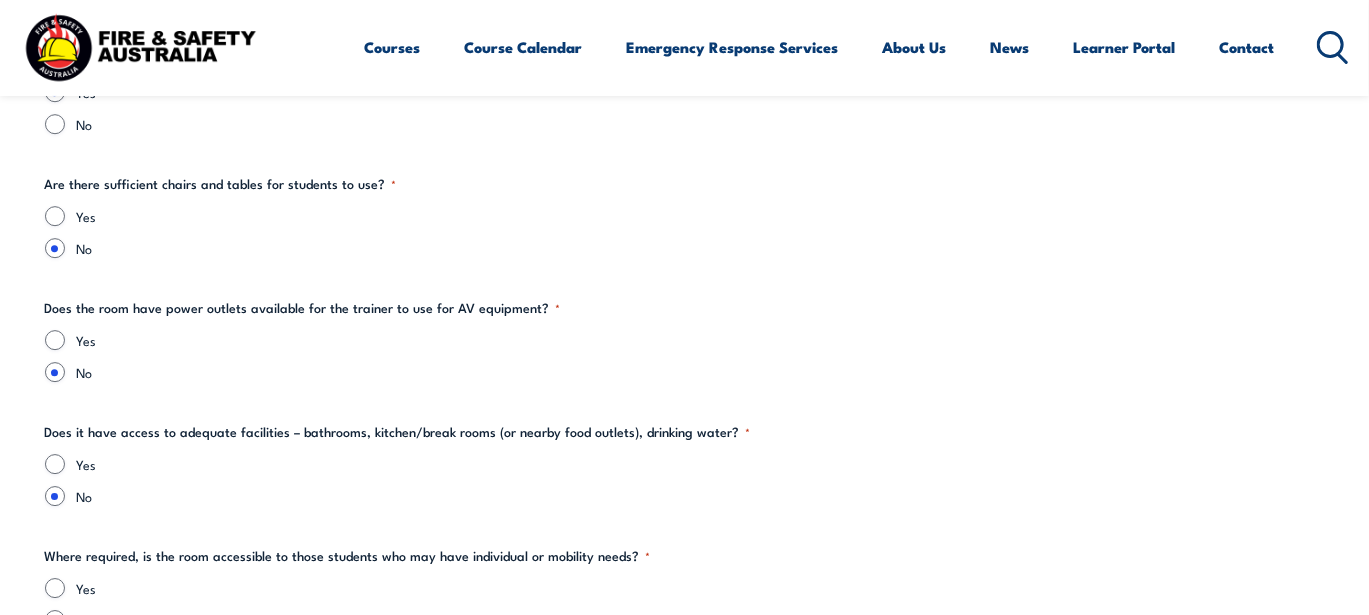 click on "" * " indicates required fields
Training details Client Details (Booker) [NAME] [NAME] Training Address Street address 34-36 Marigold Street City Revesby Postcode 2212 State - Please select - QLD NSW VIC WA SA NT TAS Site Contact Site Contact Name *
[NAME]
First
[NAME]
Last
Site Contact Email *
[EMAIL] * [PHONE] *" at bounding box center [684, 843] 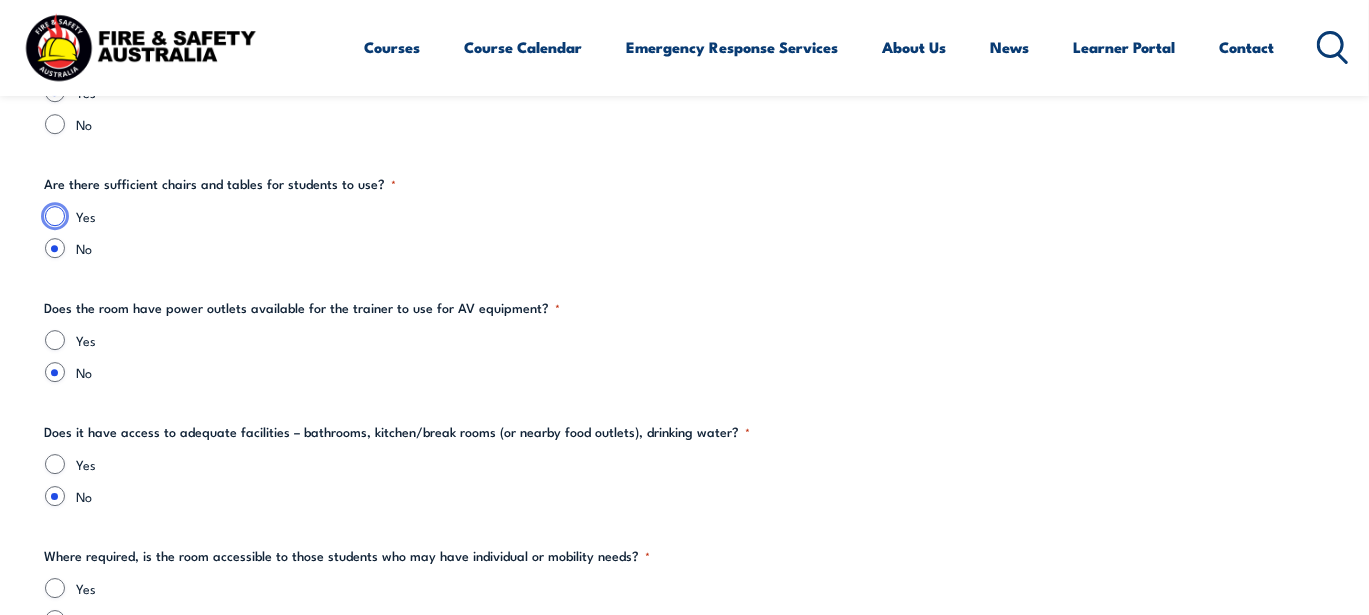 click on "Yes" at bounding box center [55, 216] 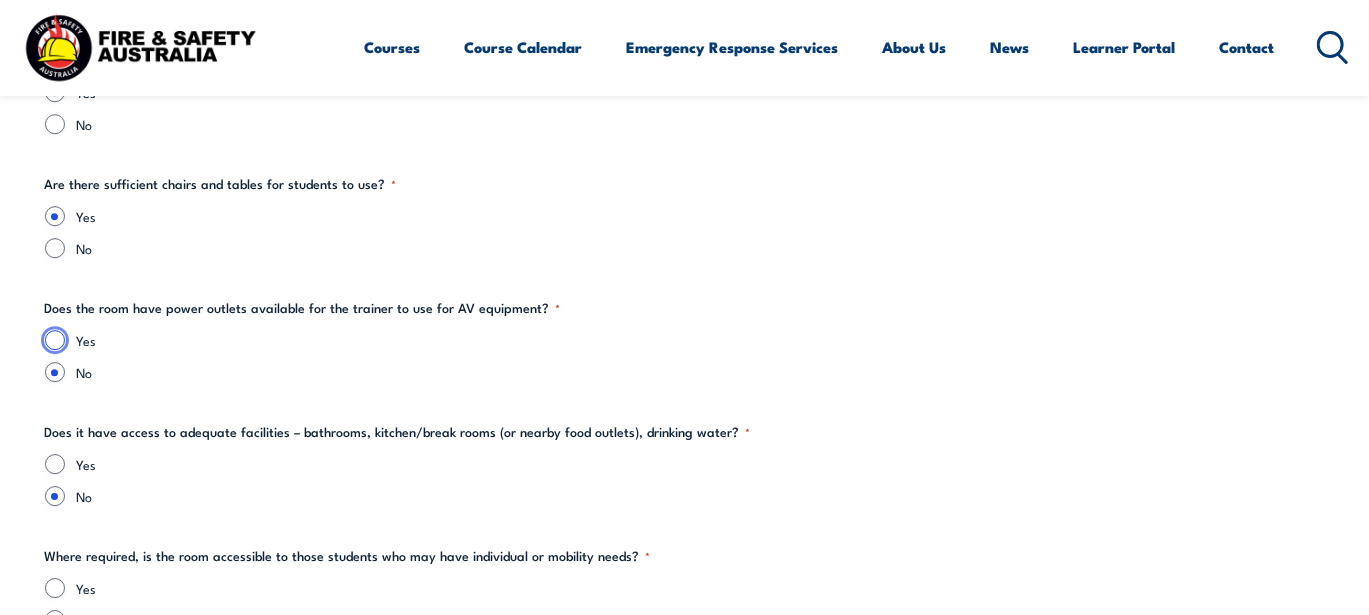 click on "Yes" at bounding box center (55, 340) 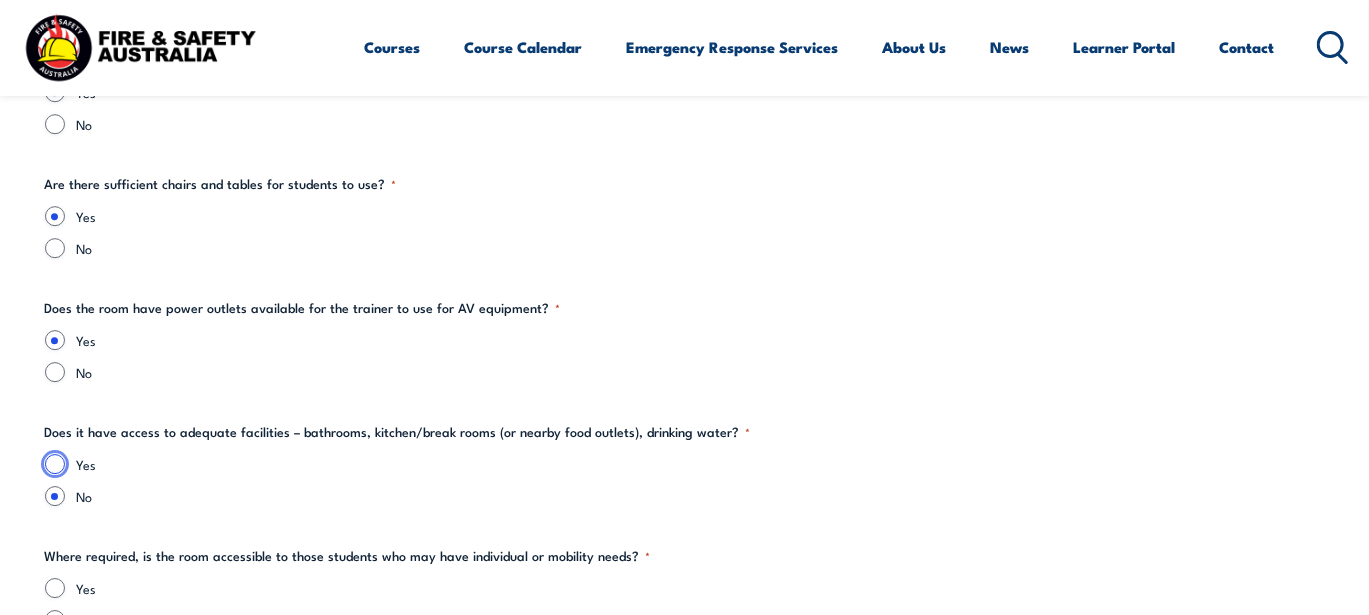 click on "Yes" at bounding box center [55, 464] 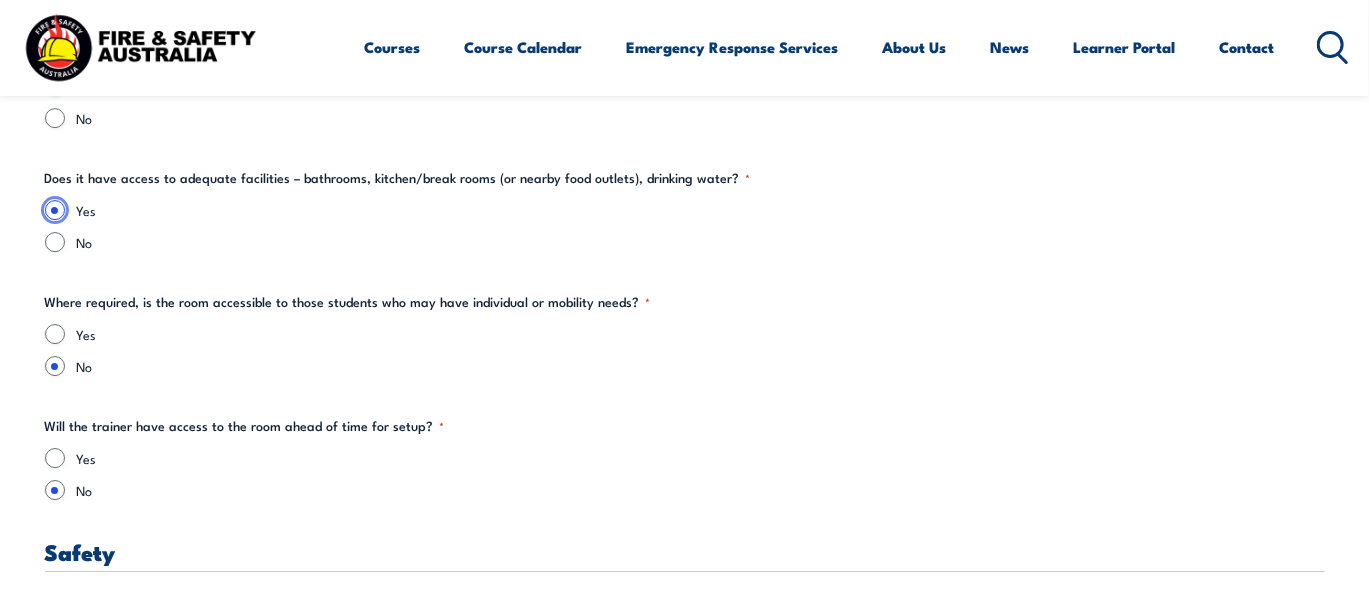 scroll, scrollTop: 3123, scrollLeft: 0, axis: vertical 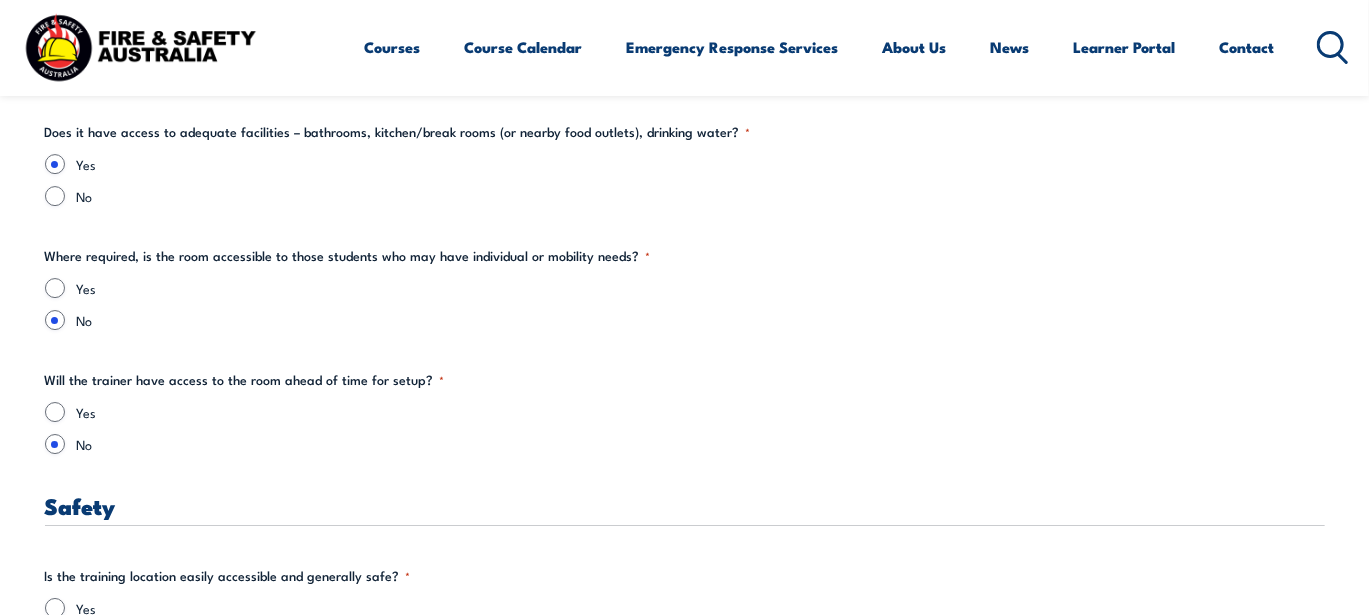 click on "Yes" at bounding box center (685, 412) 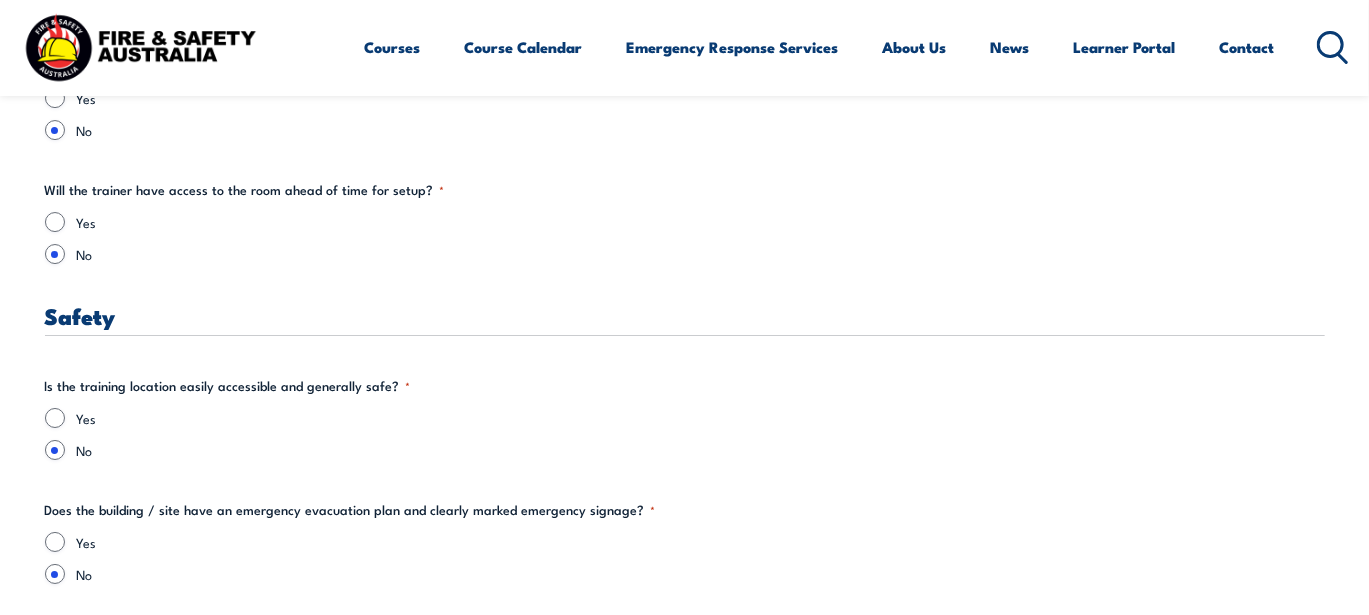 scroll, scrollTop: 3323, scrollLeft: 0, axis: vertical 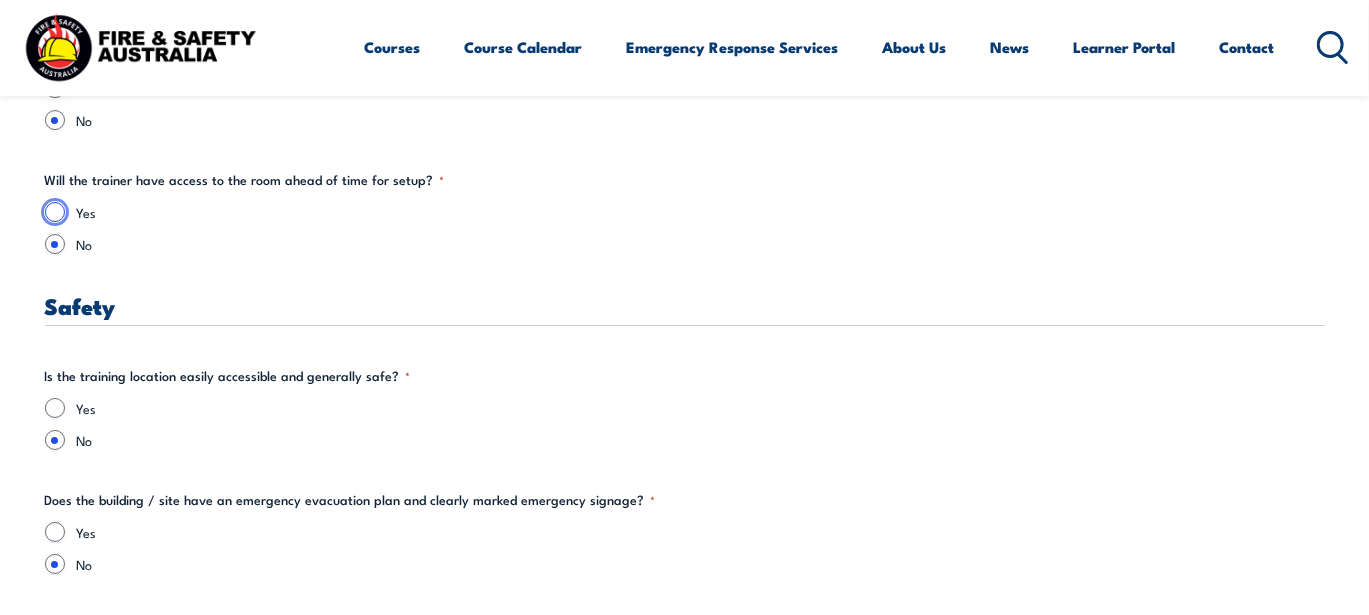 click on "Yes" at bounding box center (55, 212) 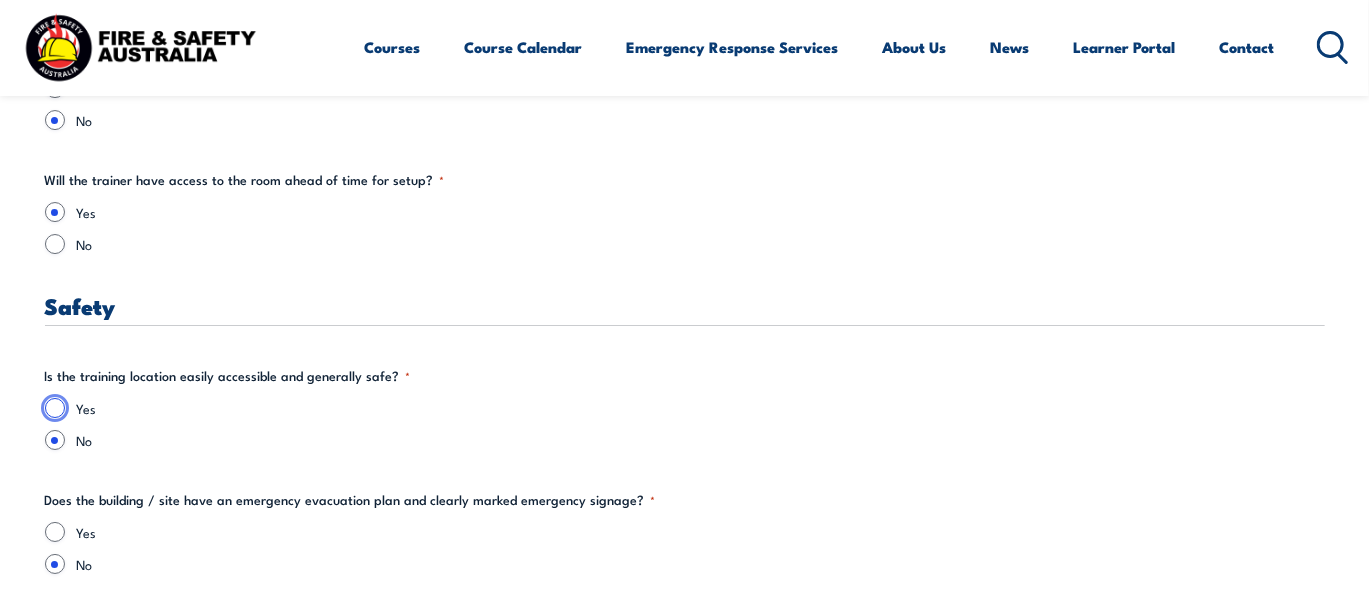 click on "Yes" at bounding box center [55, 408] 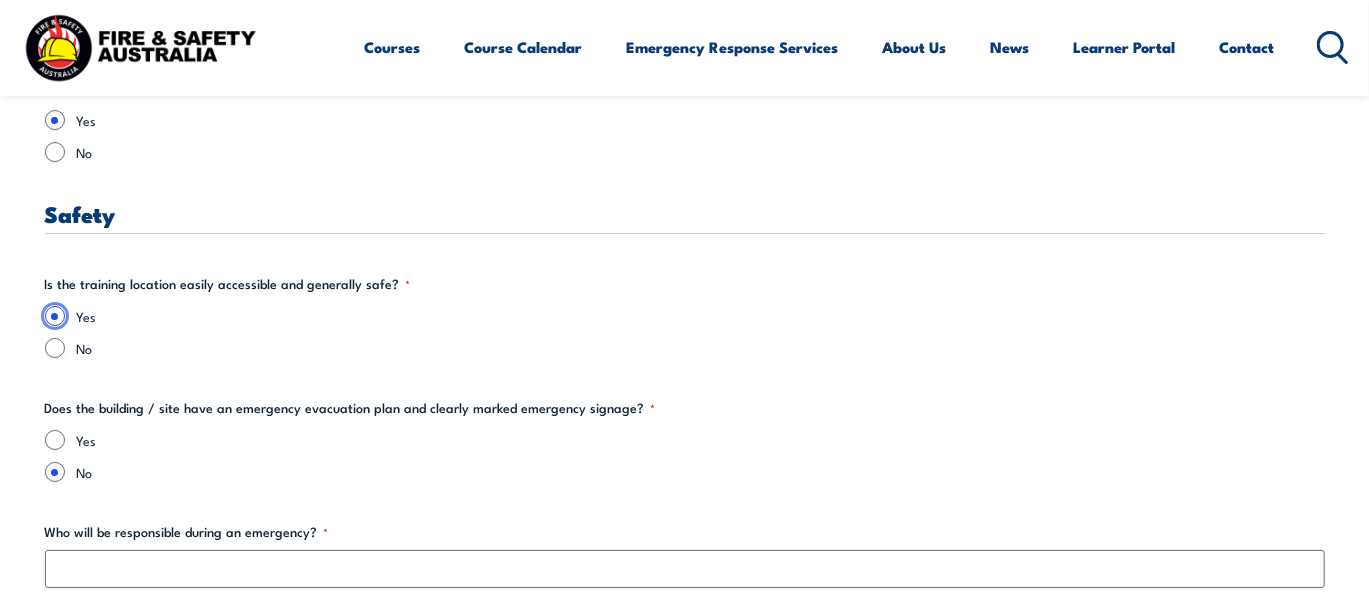 scroll, scrollTop: 3523, scrollLeft: 0, axis: vertical 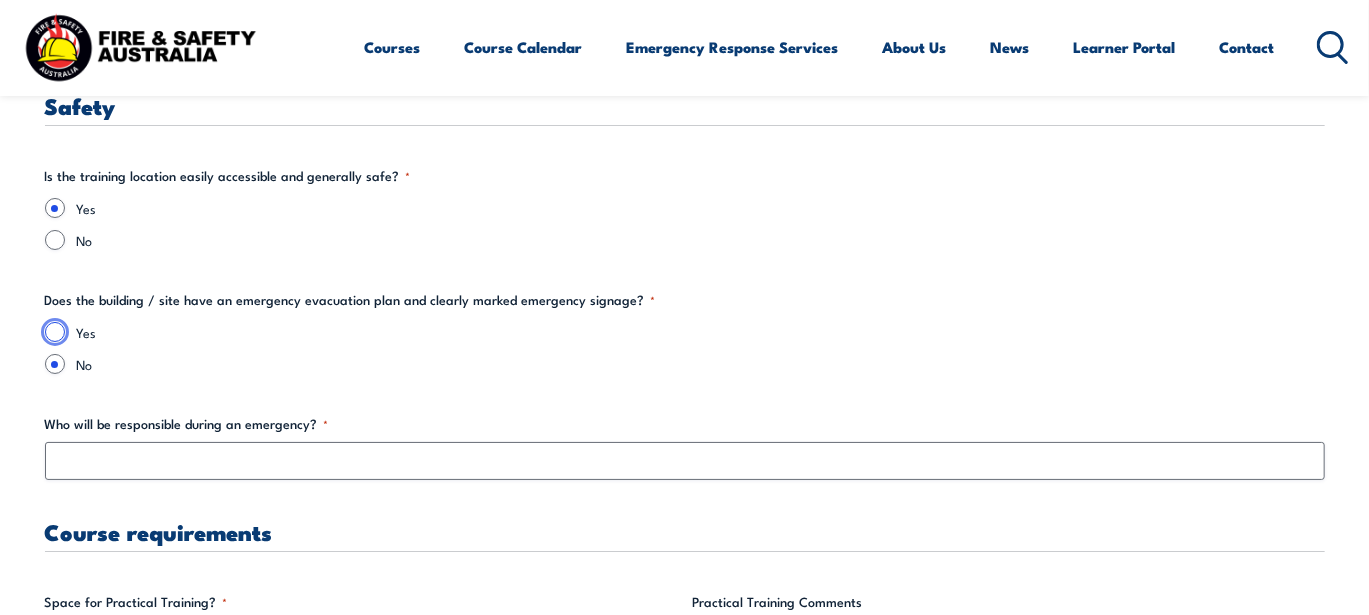 click on "Yes" at bounding box center [55, 332] 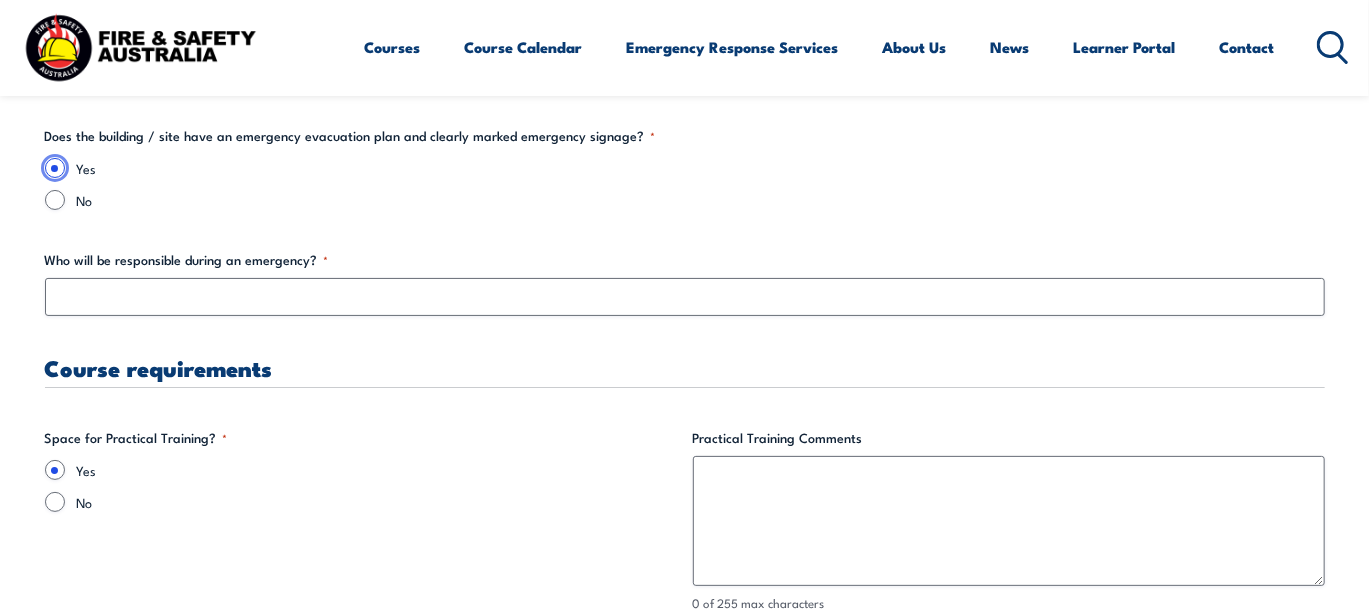 scroll, scrollTop: 3723, scrollLeft: 0, axis: vertical 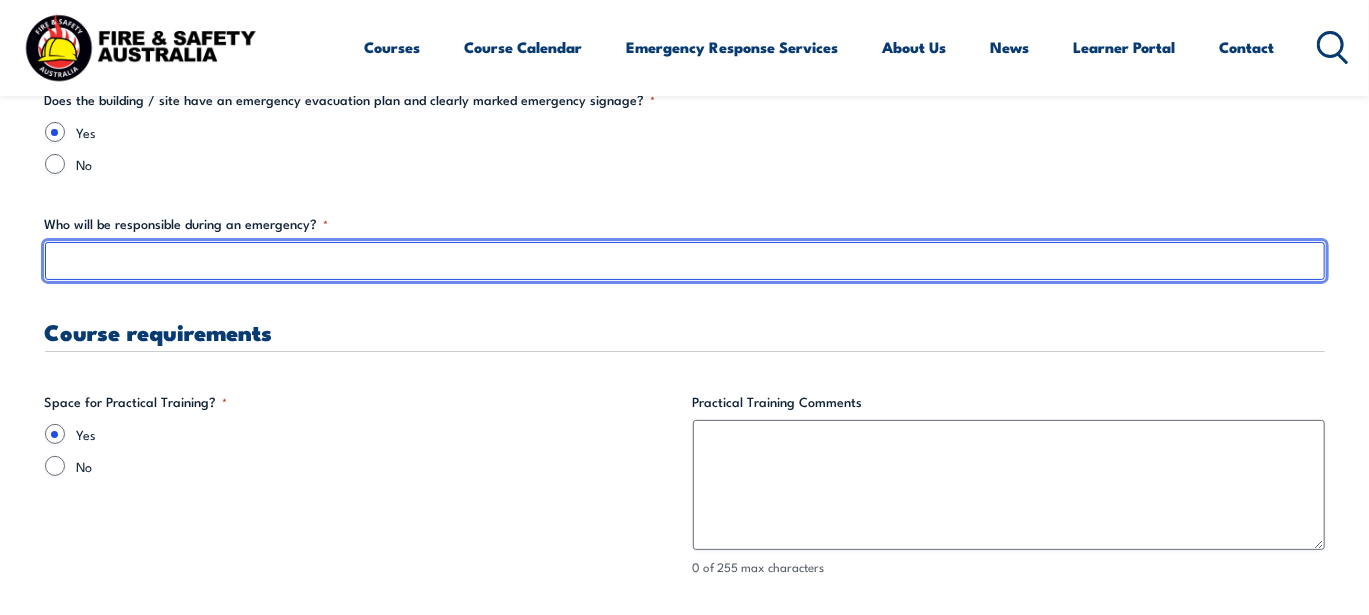 click on "Who will be responsible during an emergency? *" at bounding box center (685, 261) 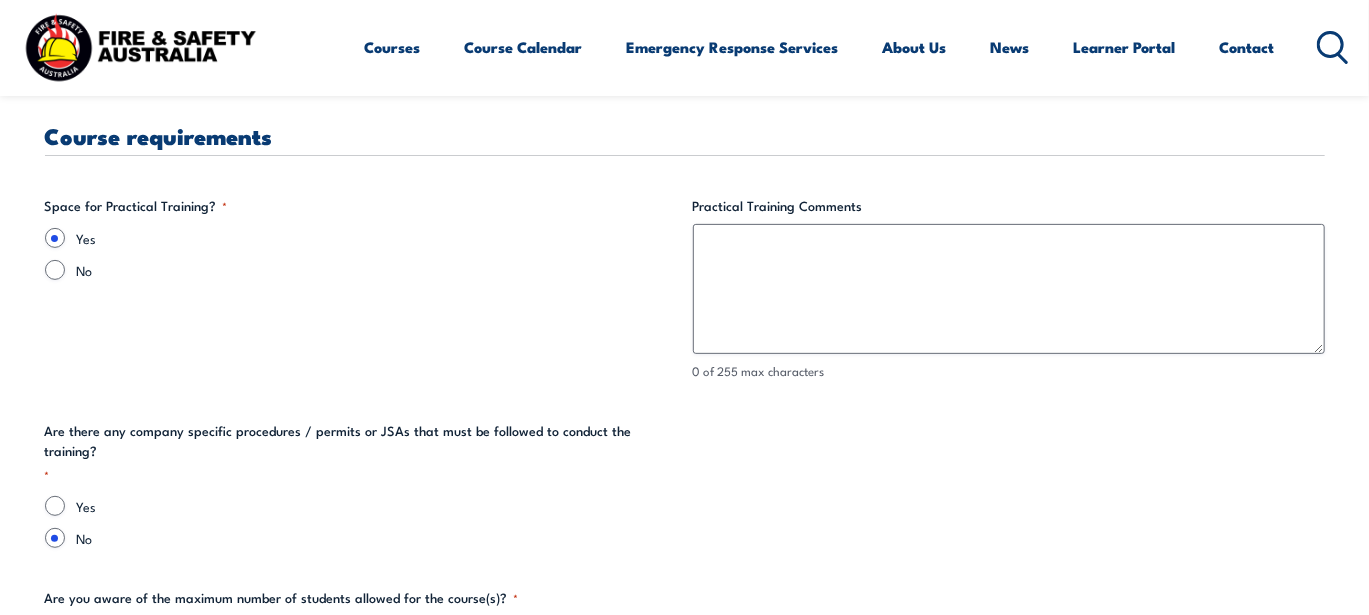 scroll, scrollTop: 3923, scrollLeft: 0, axis: vertical 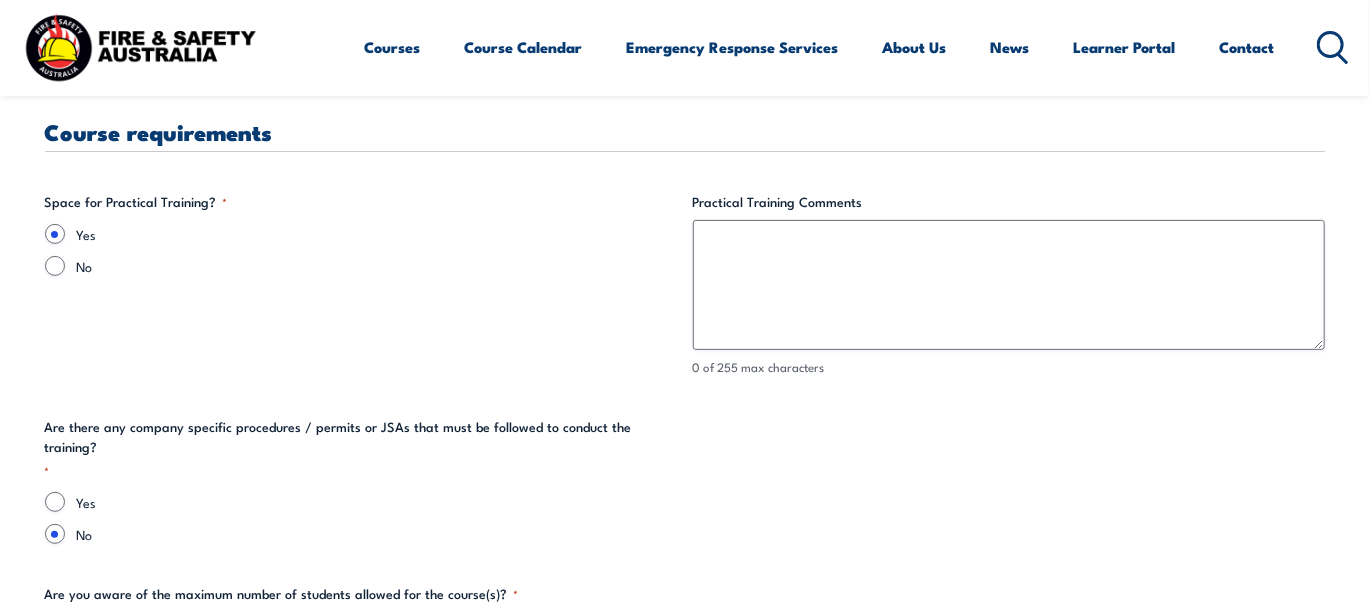 type on "Chief Fire Warden" 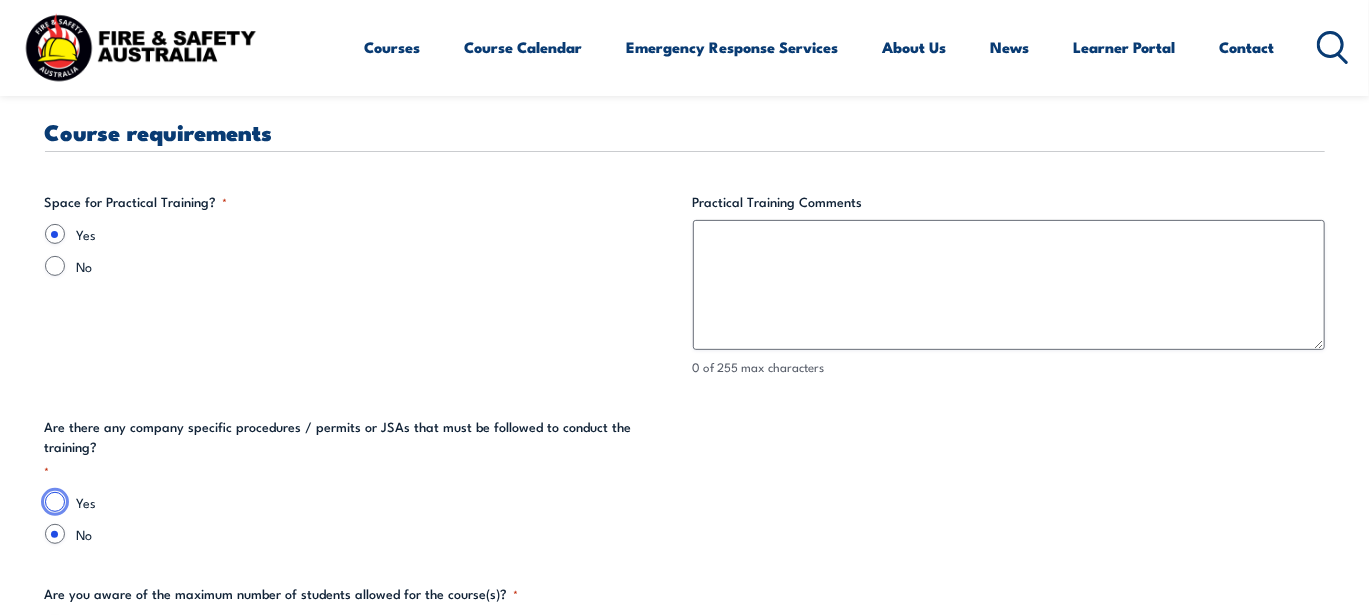 click on "Yes" at bounding box center [55, 502] 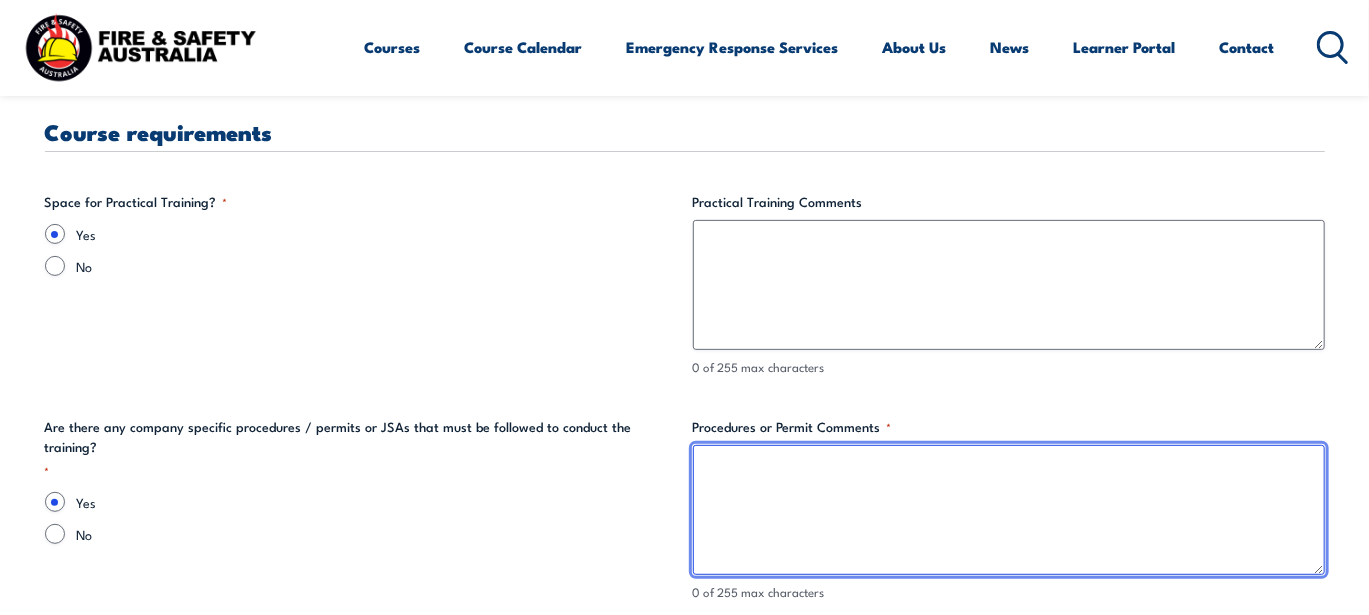 click on "Procedures or Permit Comments *" at bounding box center [1009, 510] 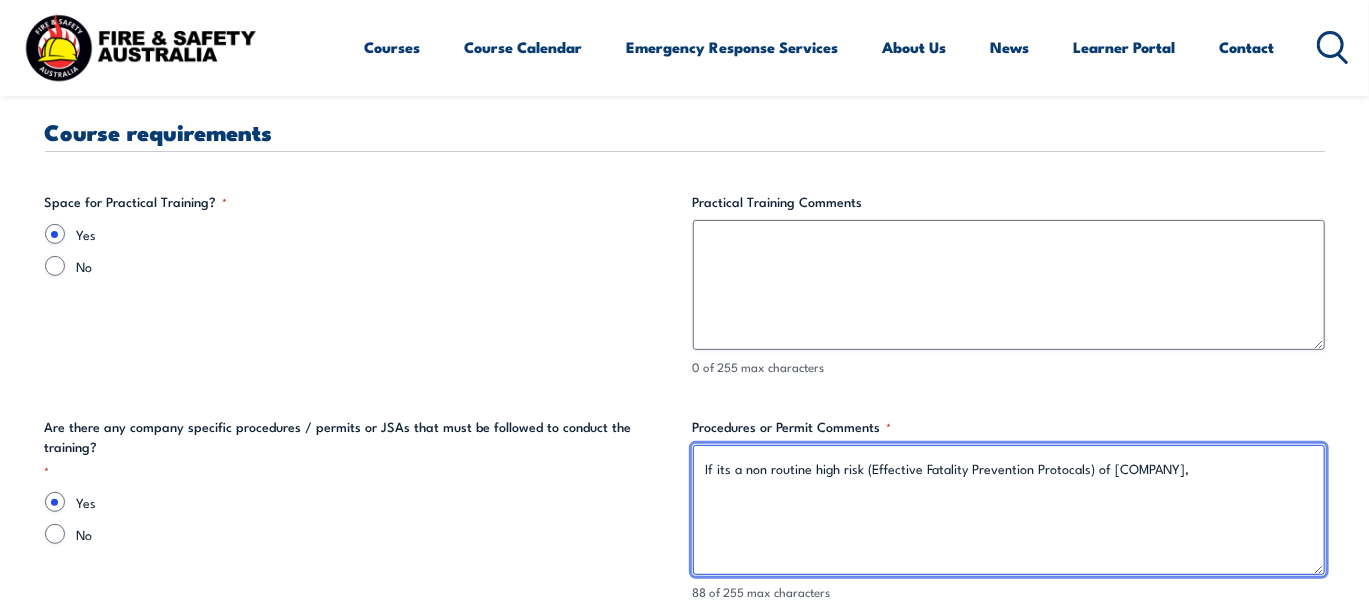 click on "If its a non routine high risk (Effective Fatality Prevention Protocals) of [COMPANY]," at bounding box center [1009, 510] 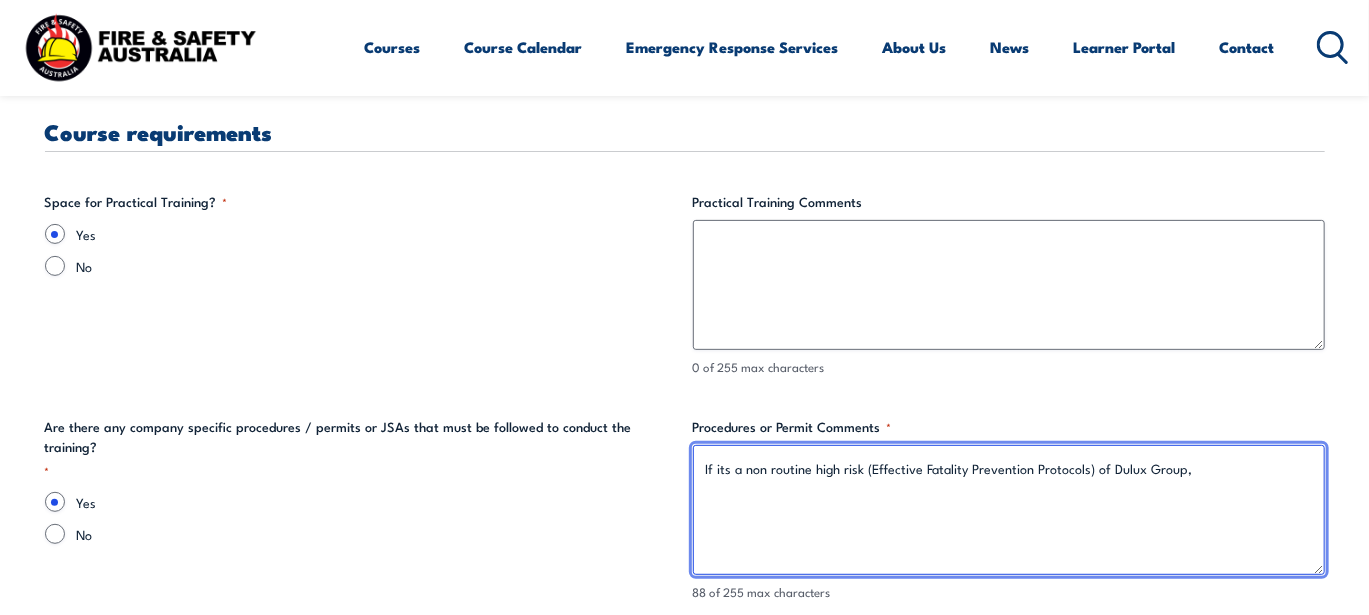 click on "If its a non routine high risk (Effective Fatality Prevention Protocols) of Dulux Group," at bounding box center (1009, 510) 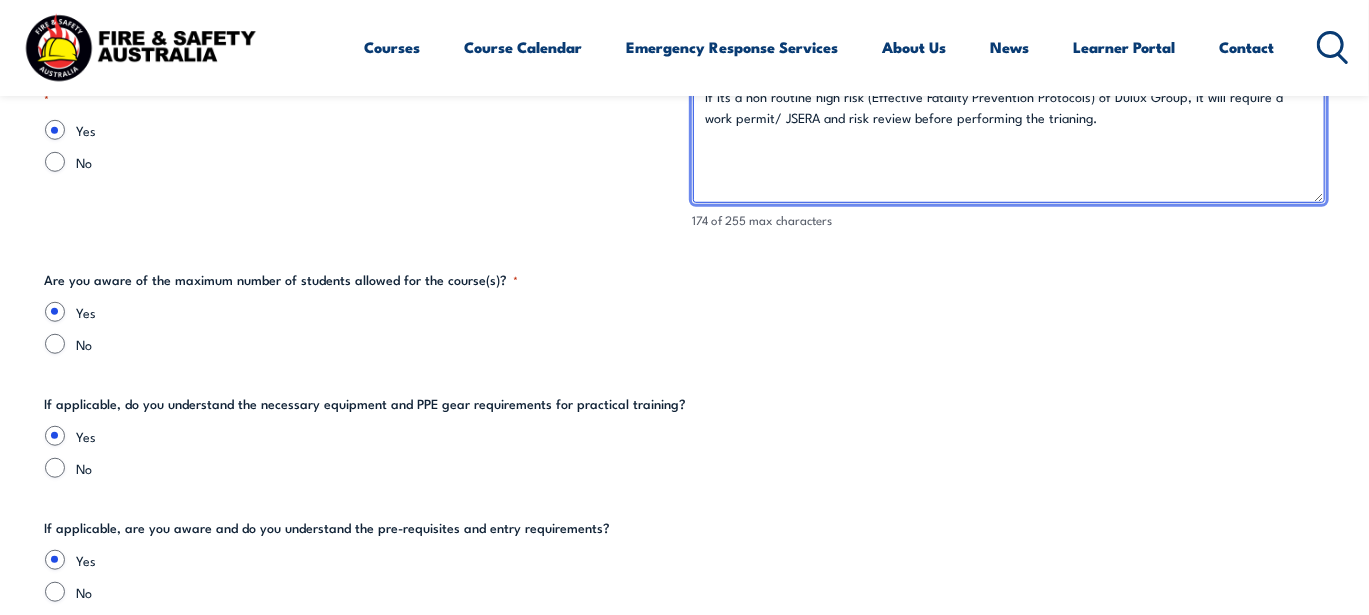 scroll, scrollTop: 4423, scrollLeft: 0, axis: vertical 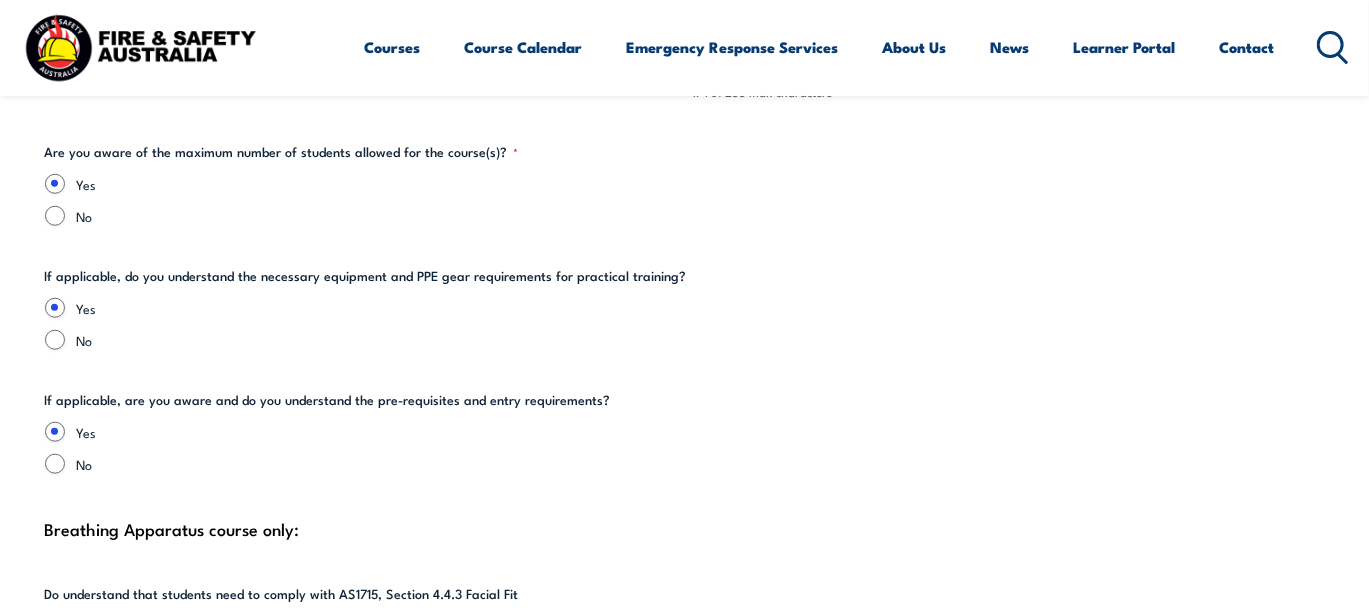 type on "If its a non routine high risk (Effective Fatality Prevention Protocols) of Dulux Group, it will require a work permit/ JSERA and risk review before performing the trianing." 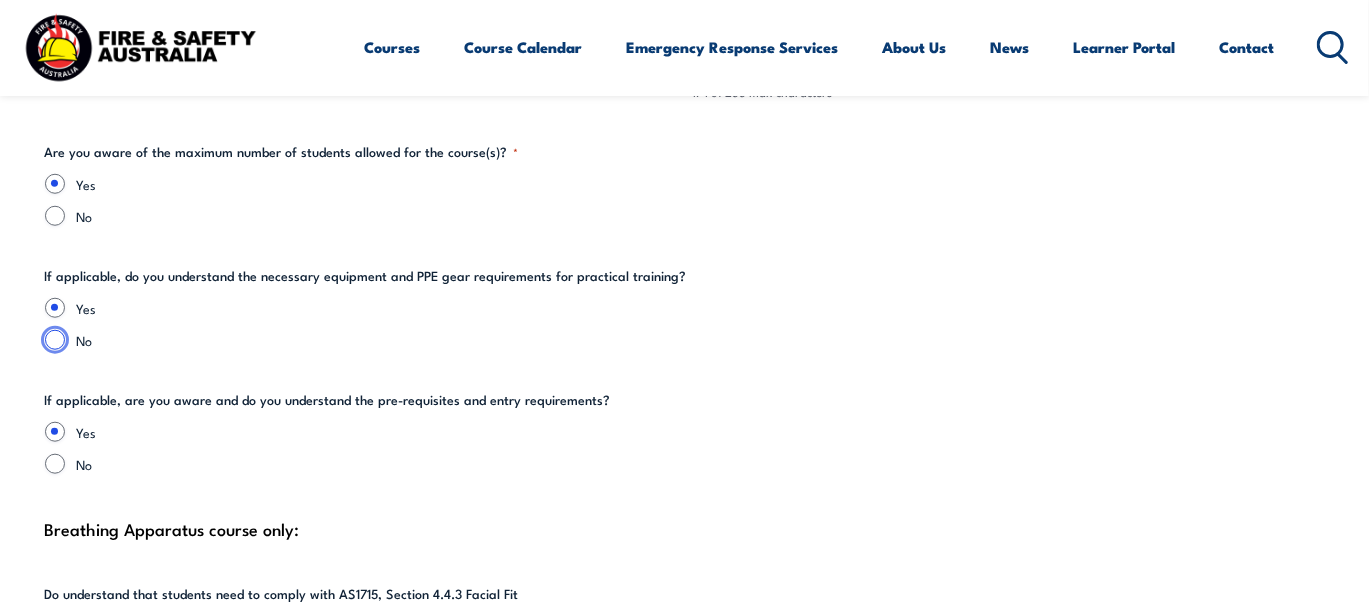 click on "No" at bounding box center (55, 340) 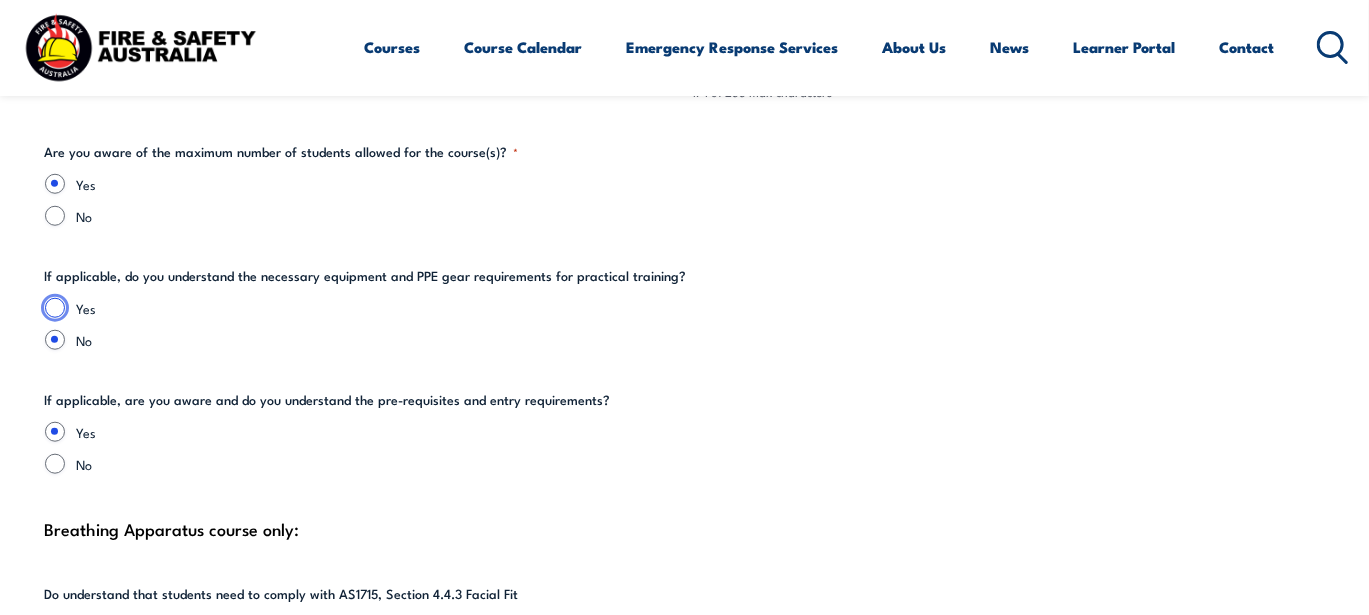 click on "Yes" at bounding box center (55, 308) 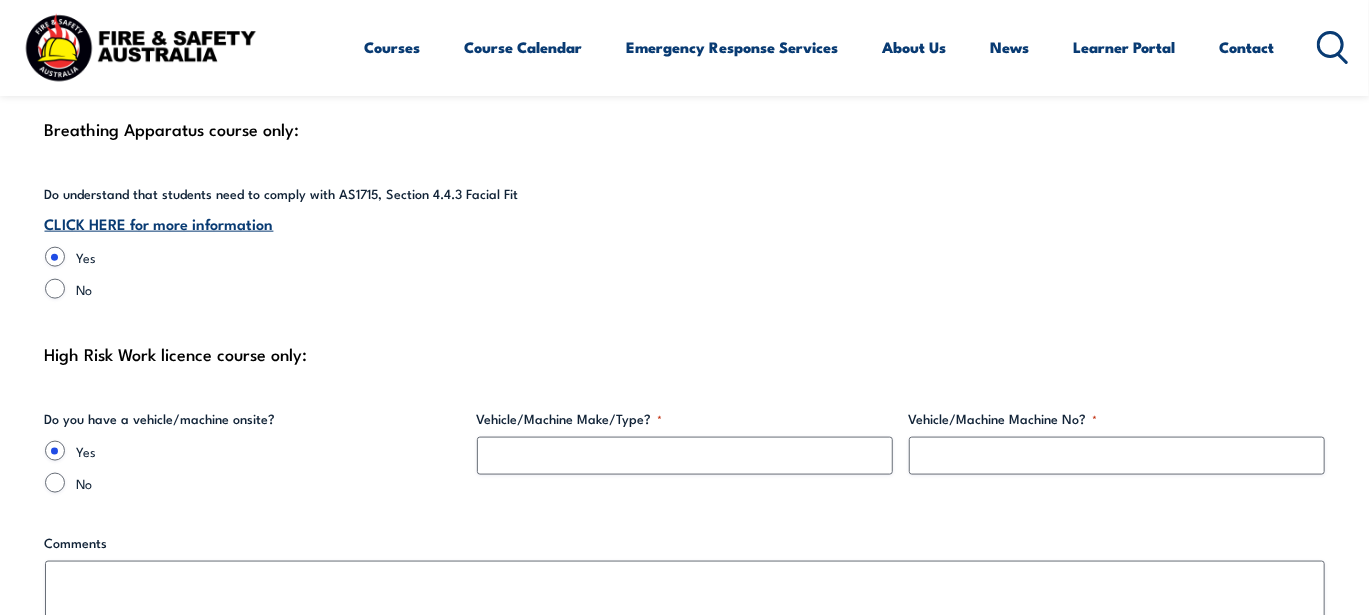 scroll, scrollTop: 5024, scrollLeft: 0, axis: vertical 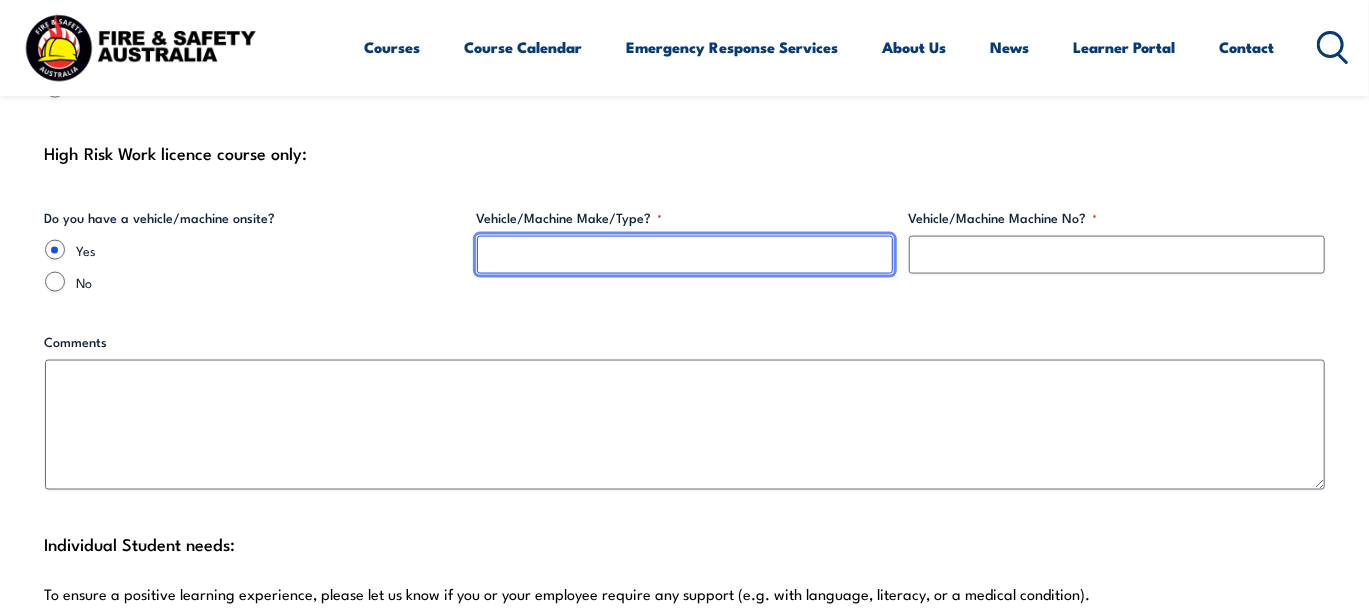 click on "Vehicle/Machine Make/Type? *" at bounding box center (685, 255) 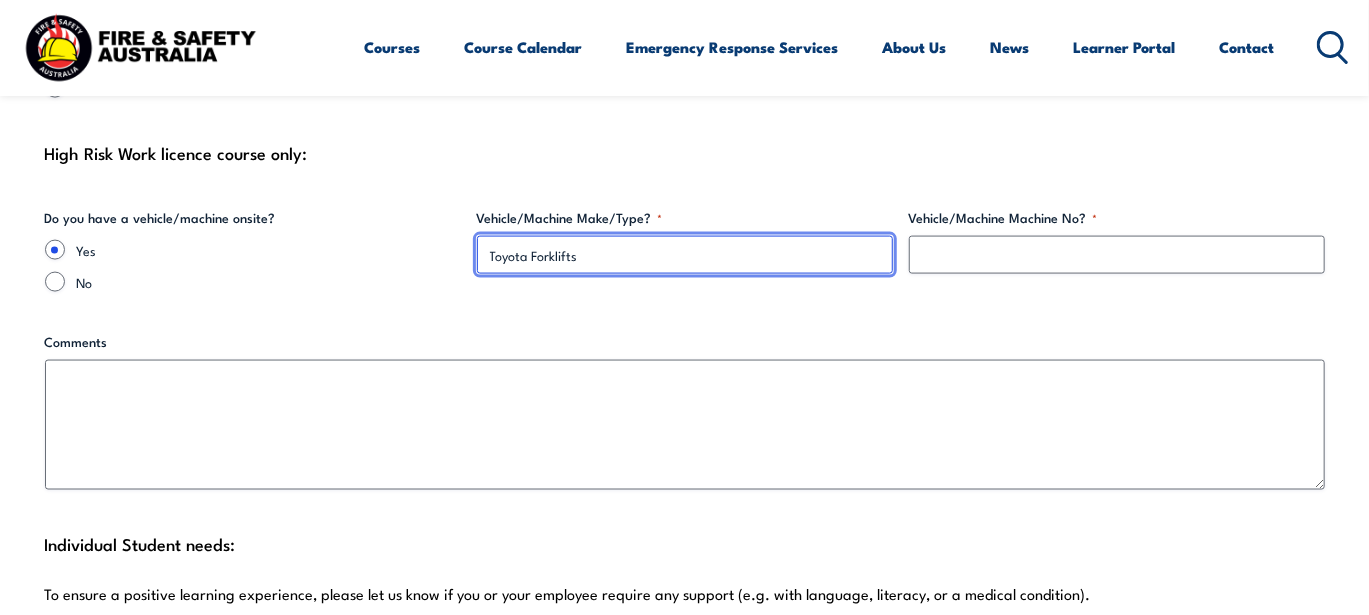 type on "Toyota Forklifts" 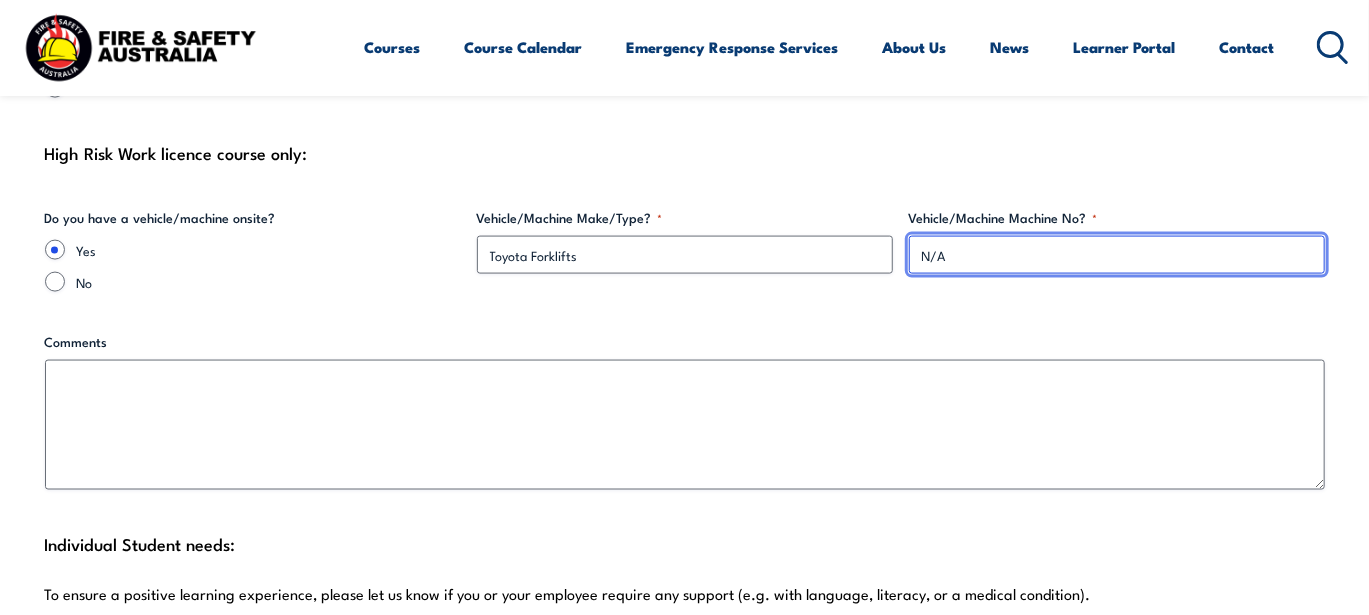 type on "N/A" 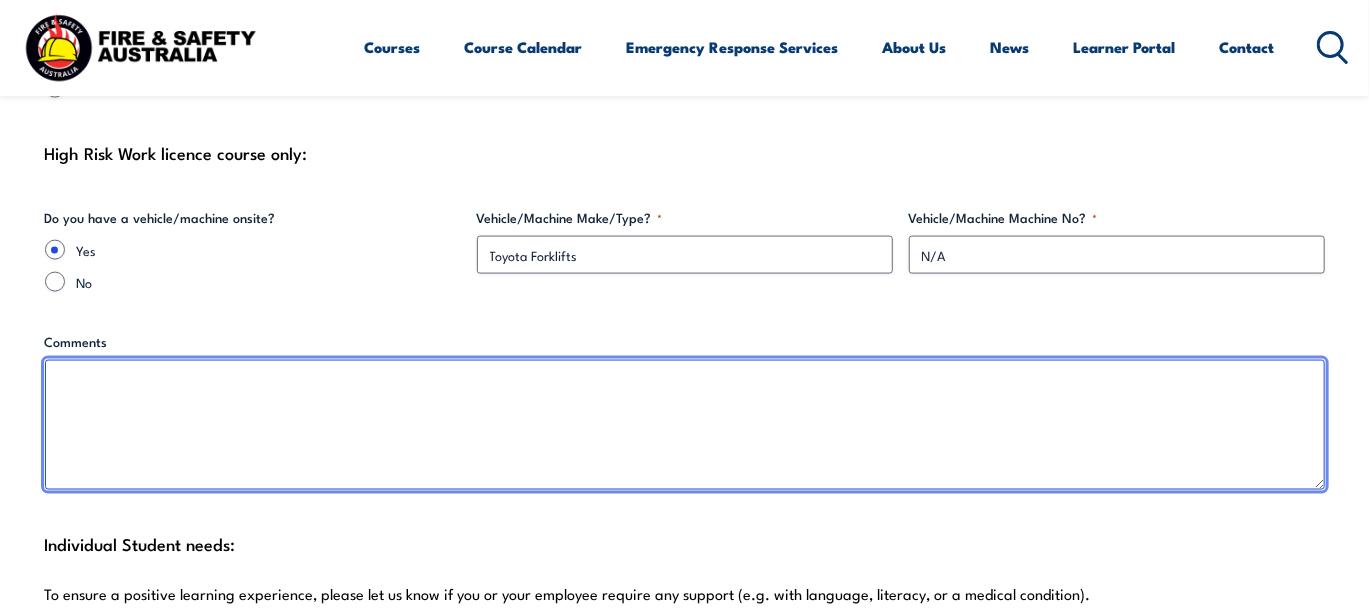 click on "Comments" at bounding box center [685, 425] 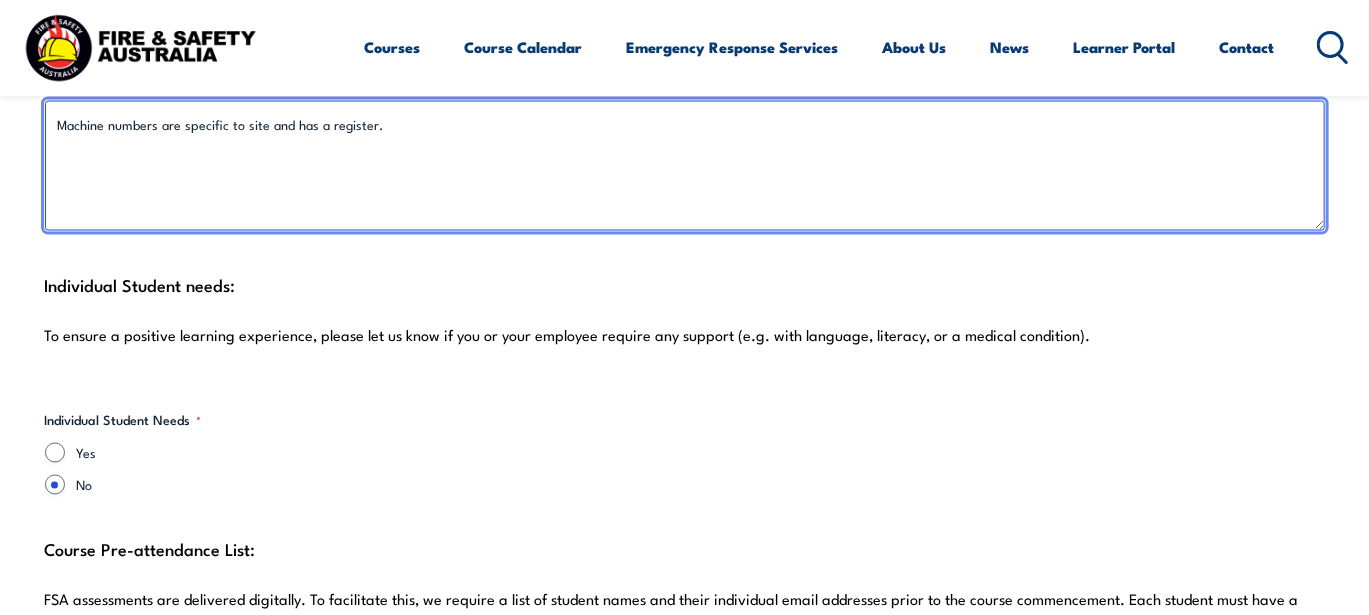 scroll, scrollTop: 5424, scrollLeft: 0, axis: vertical 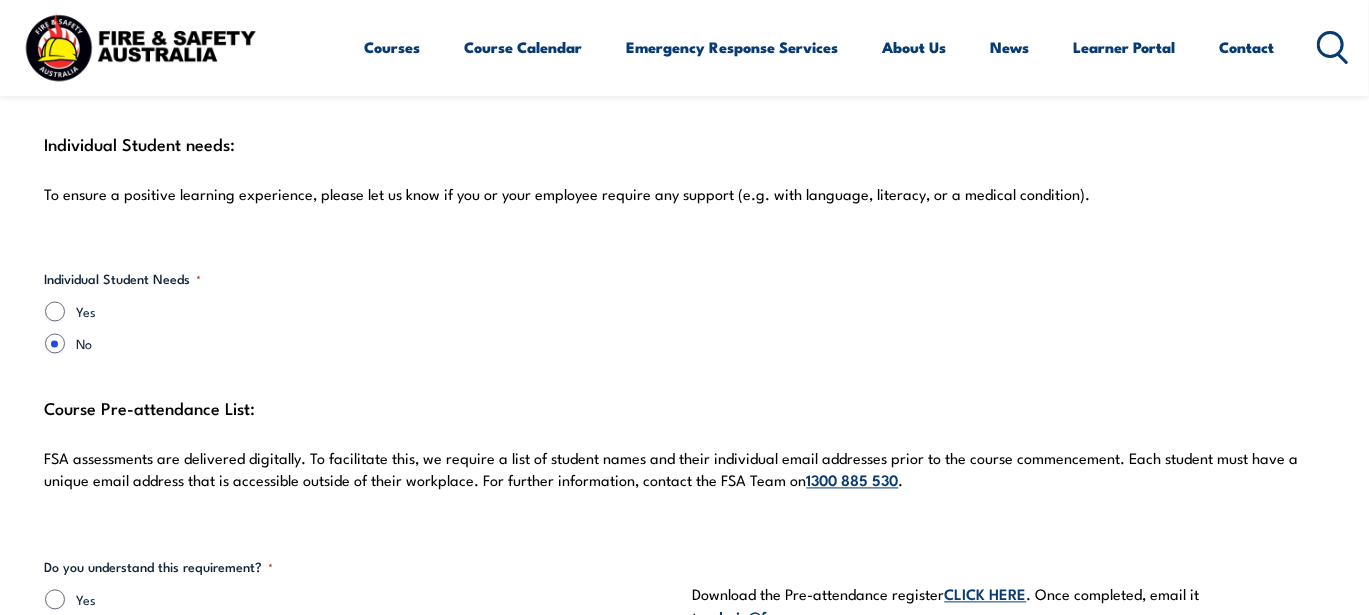 type on "Machine numbers are specific to site and has a register." 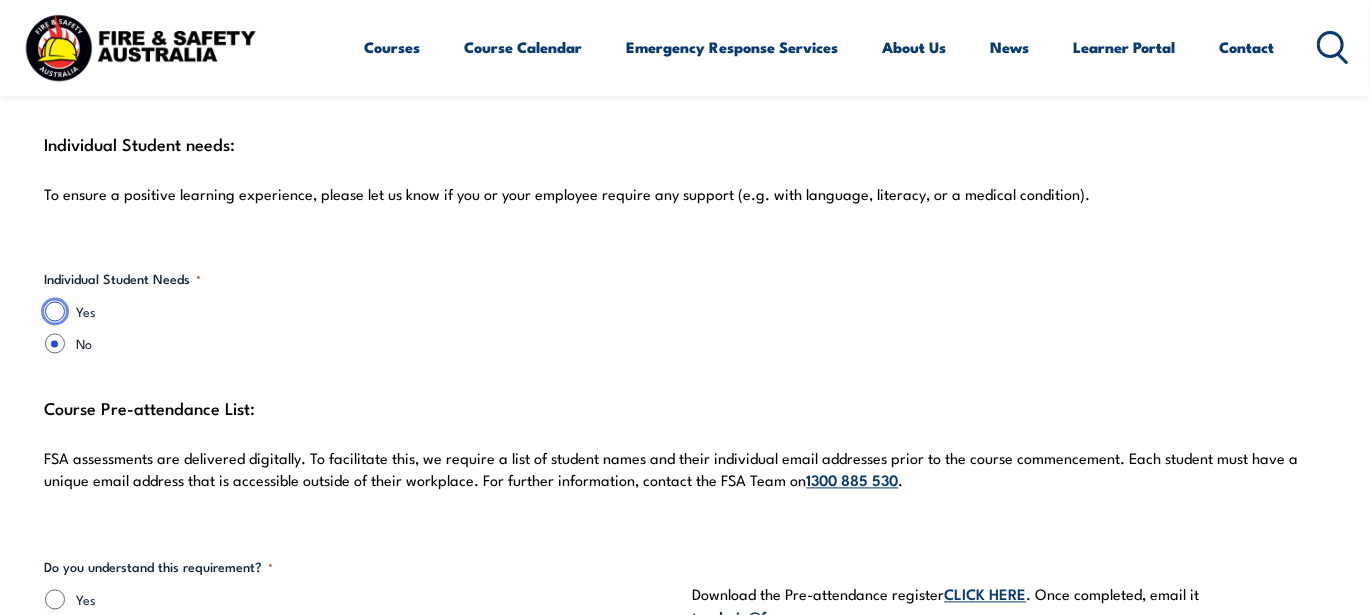 click on "Yes" at bounding box center [55, 312] 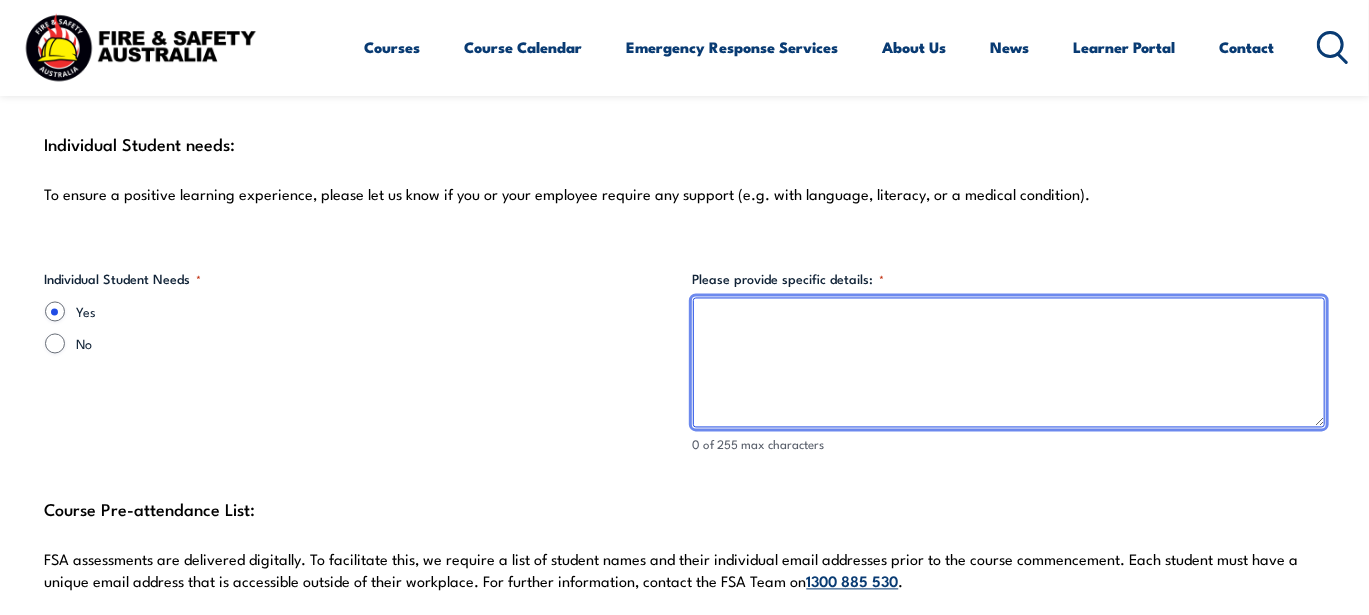 click on "Please provide specific details: *" at bounding box center (1009, 363) 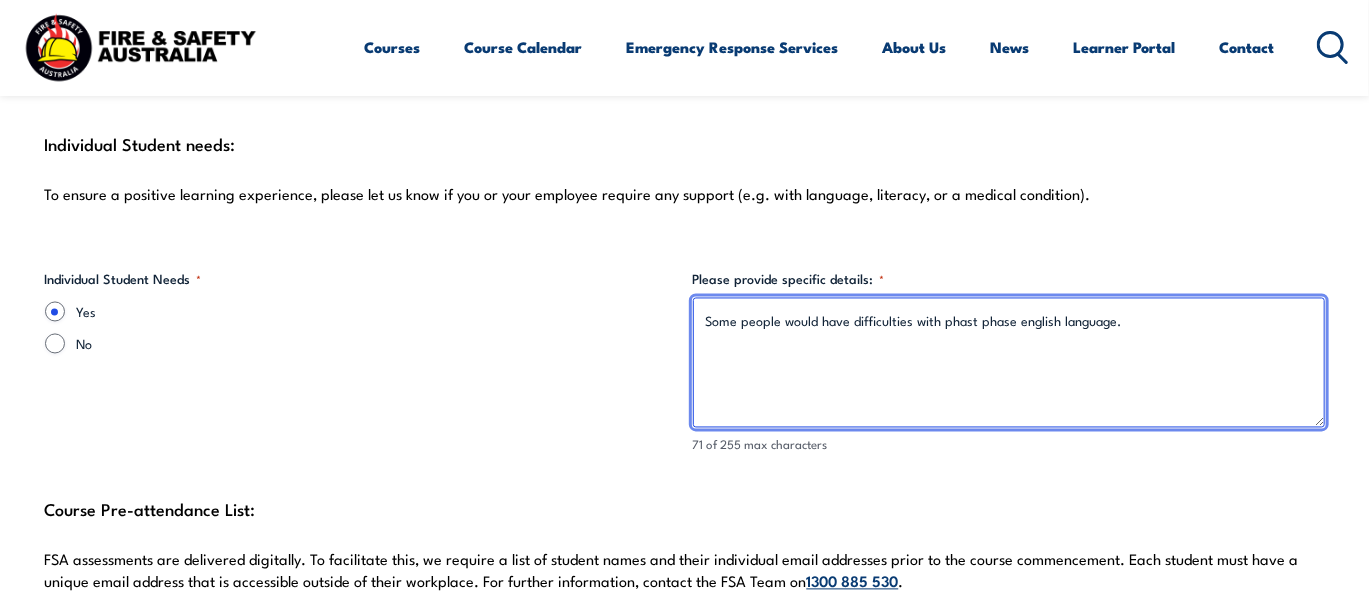 click on "Some people would have difficulties with phast phase english language." at bounding box center [1009, 363] 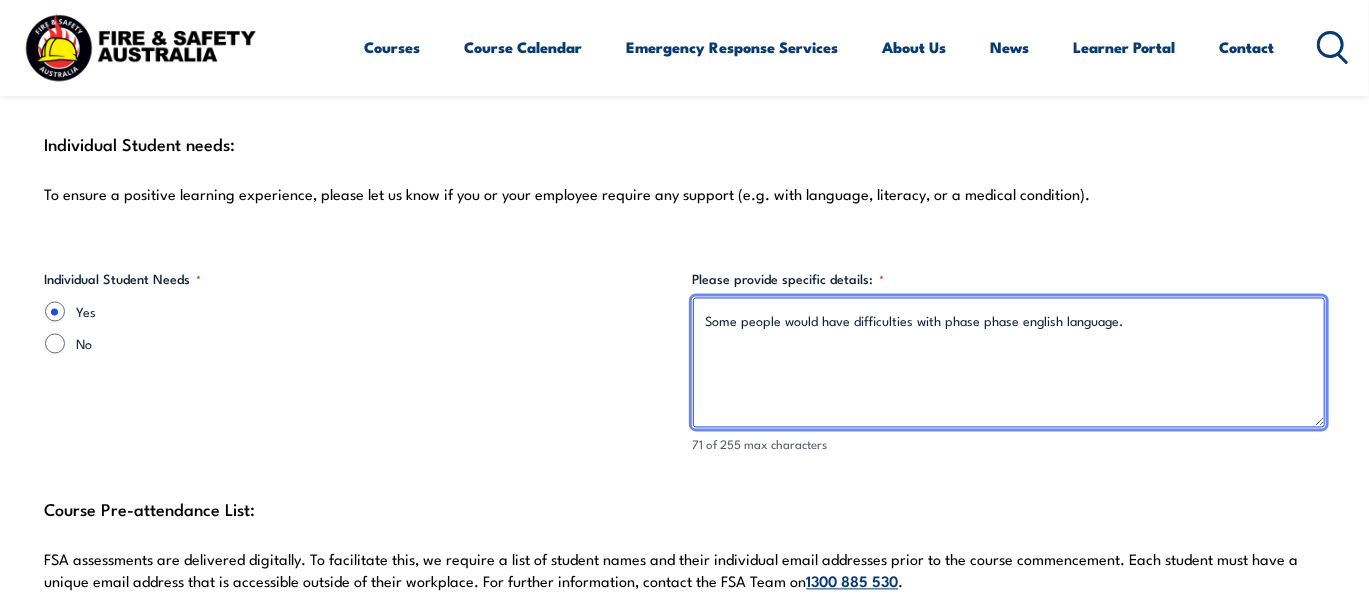 click on "Some people would have difficulties with phase phase english language." at bounding box center (1009, 363) 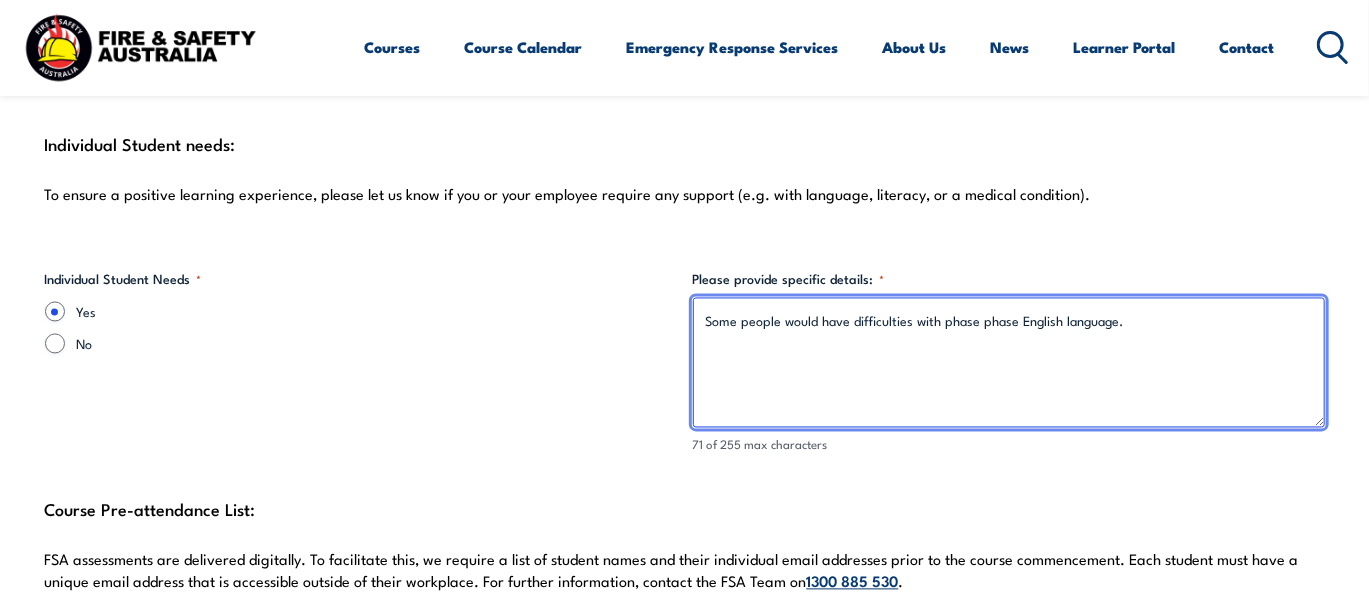 click on "Some people would have difficulties with phase phase English language." at bounding box center (1009, 363) 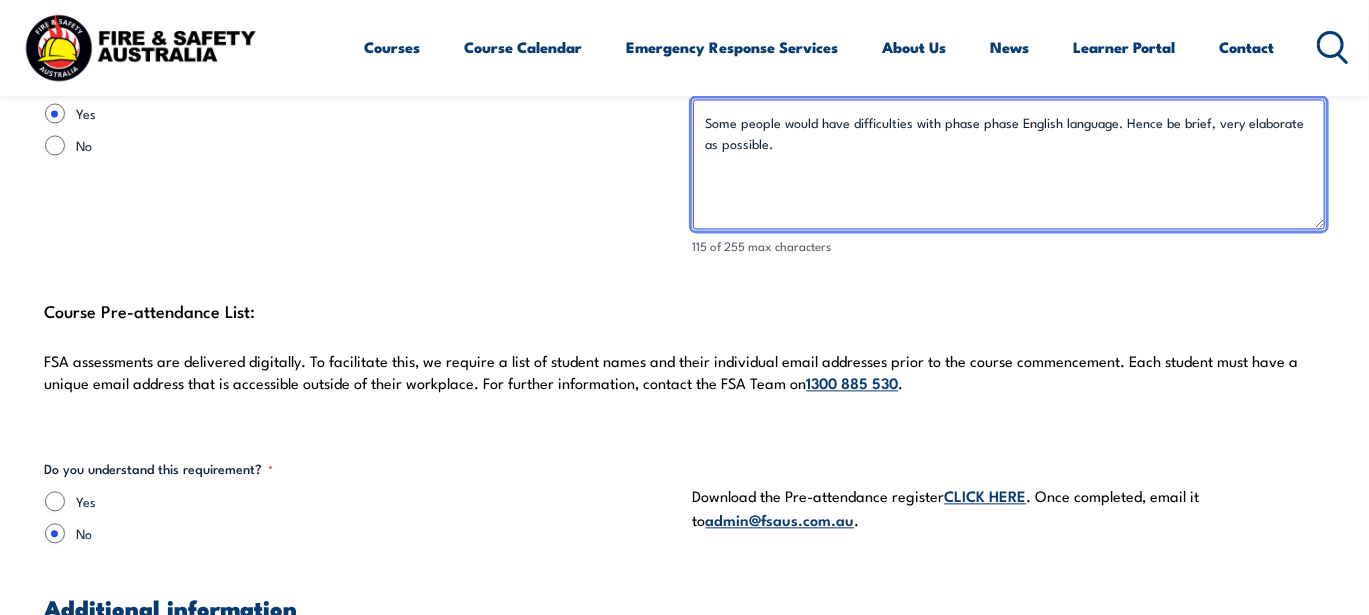 scroll, scrollTop: 5824, scrollLeft: 0, axis: vertical 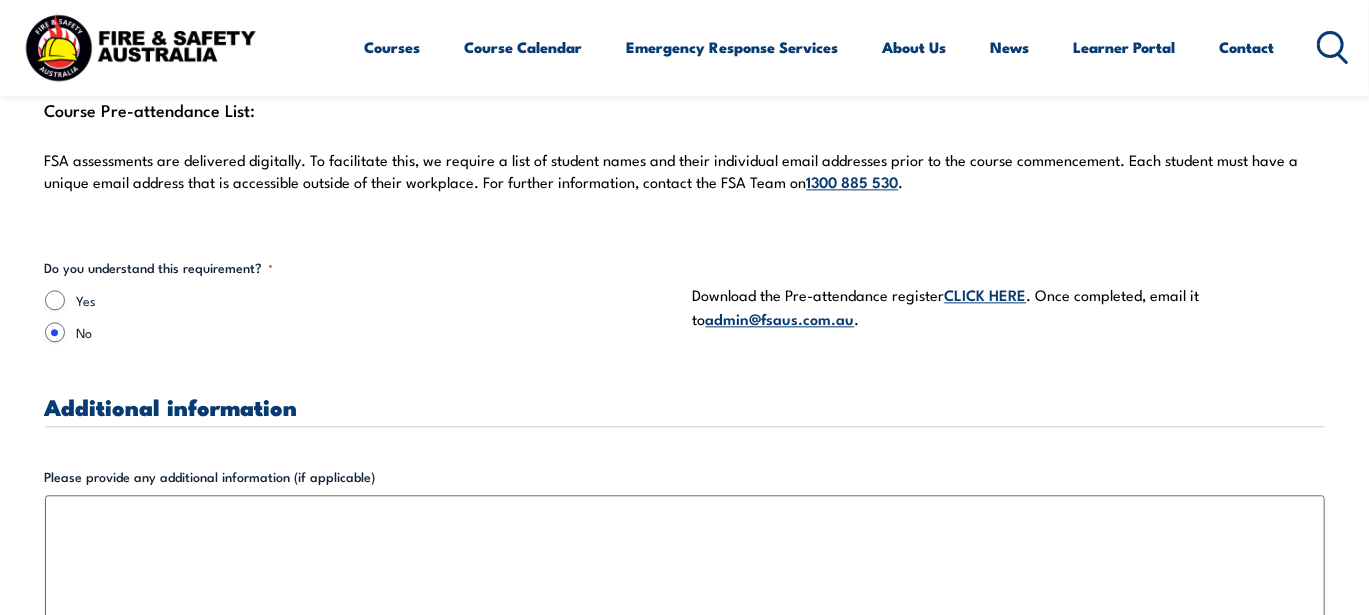 type on "Some people would have difficulties with phase phase English language. Hence be brief, very elaborate as possible." 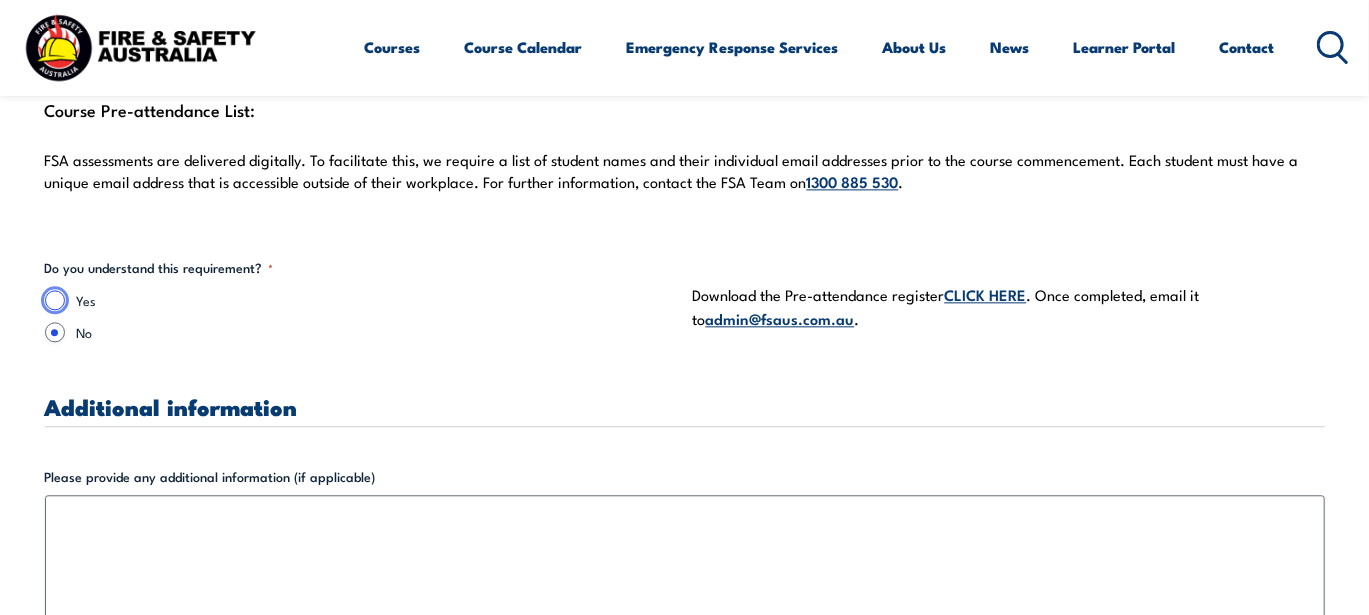 click on "Yes" at bounding box center [55, 300] 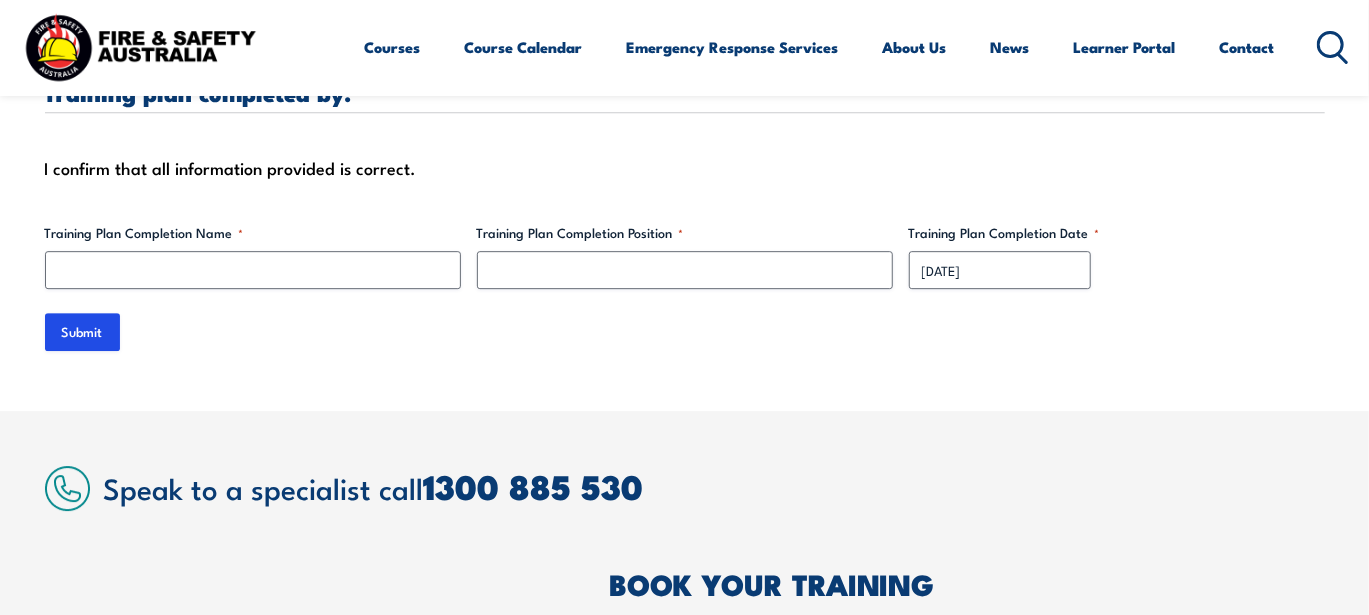 scroll, scrollTop: 6523, scrollLeft: 0, axis: vertical 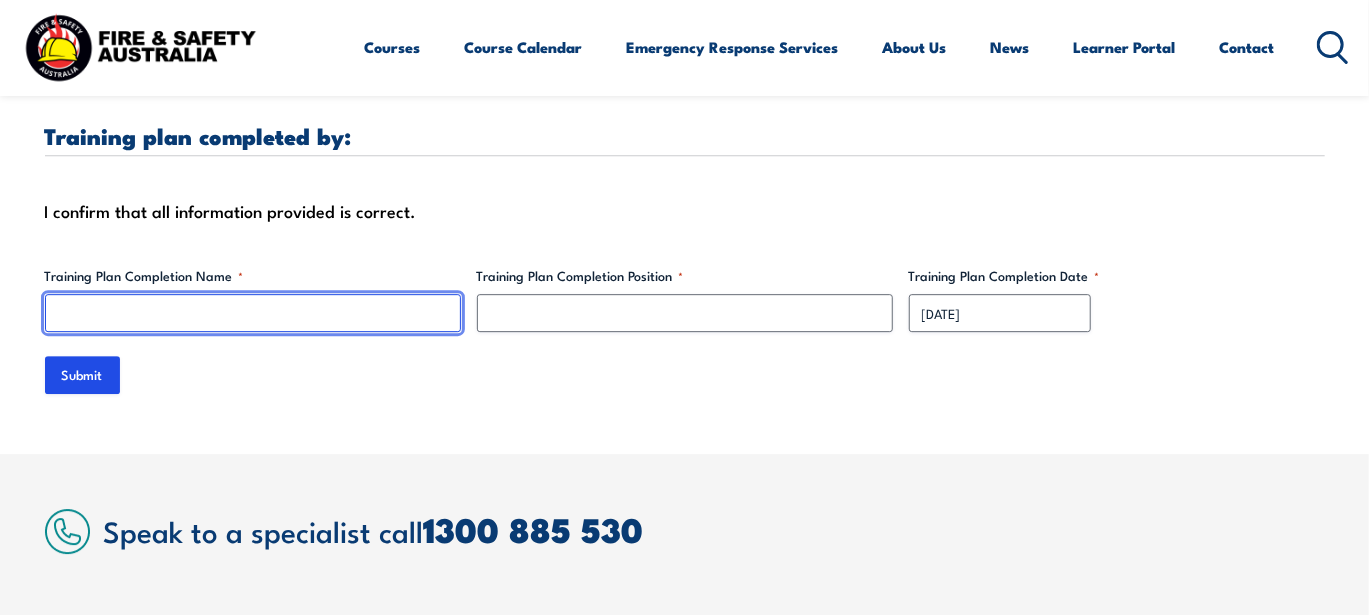 click on "Training Plan Completion Name *" at bounding box center (253, 313) 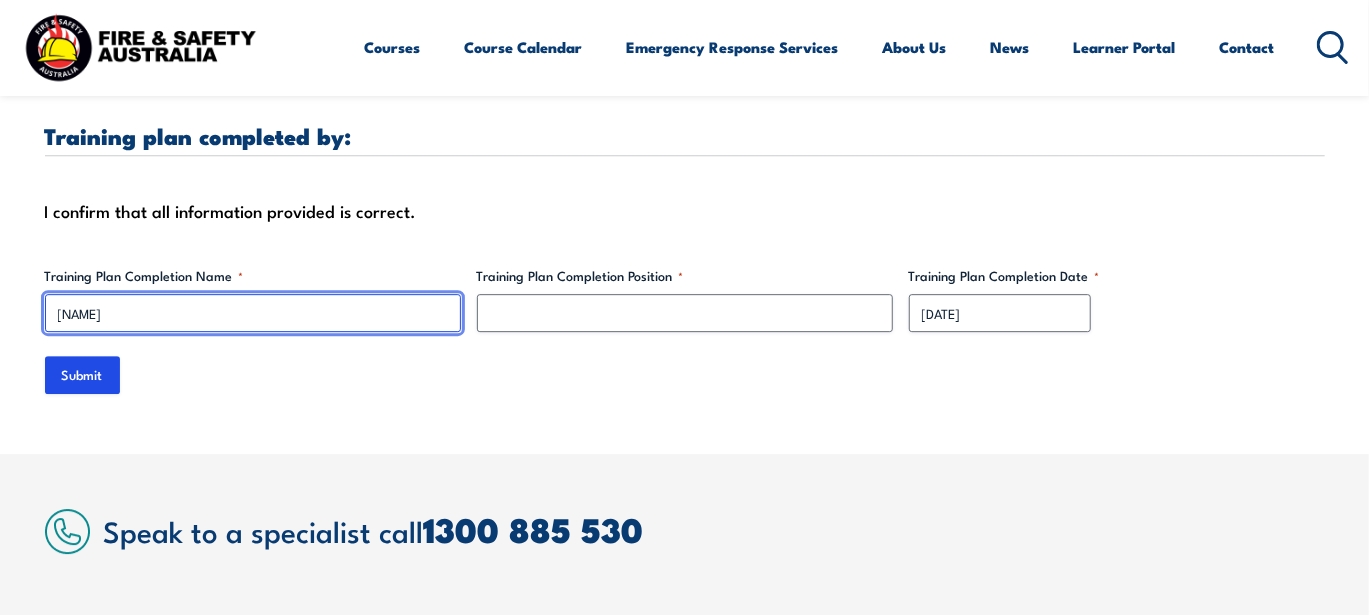 type on "[NAME]" 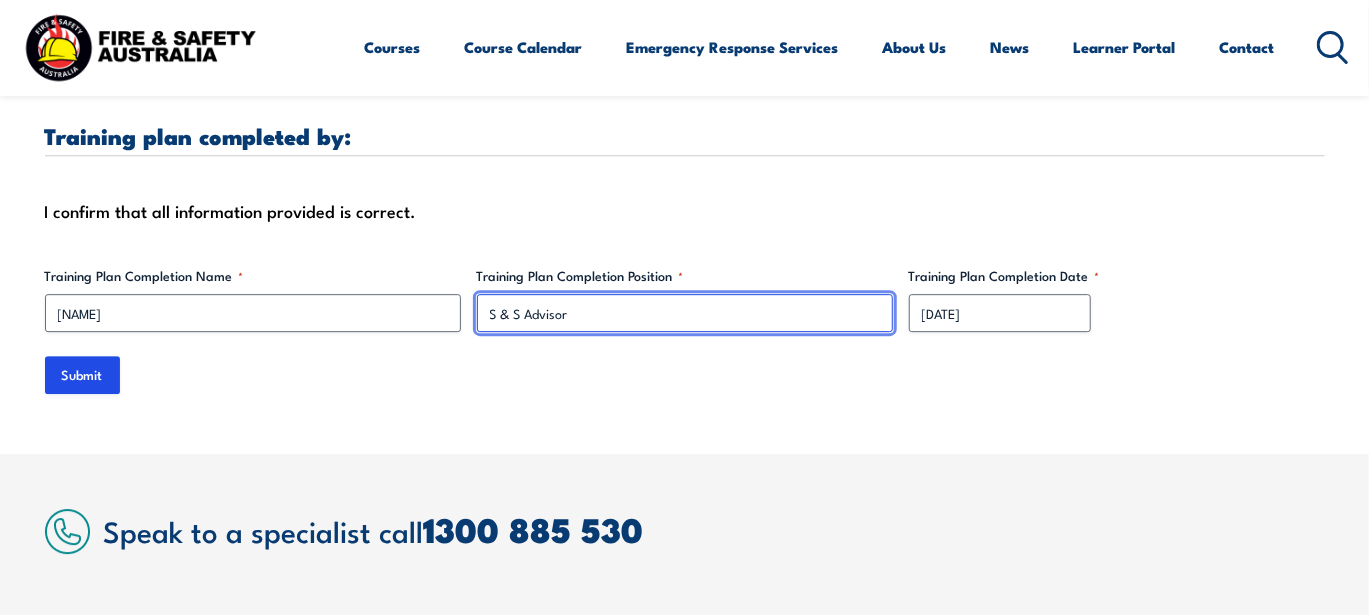 type on "S & S Advisor" 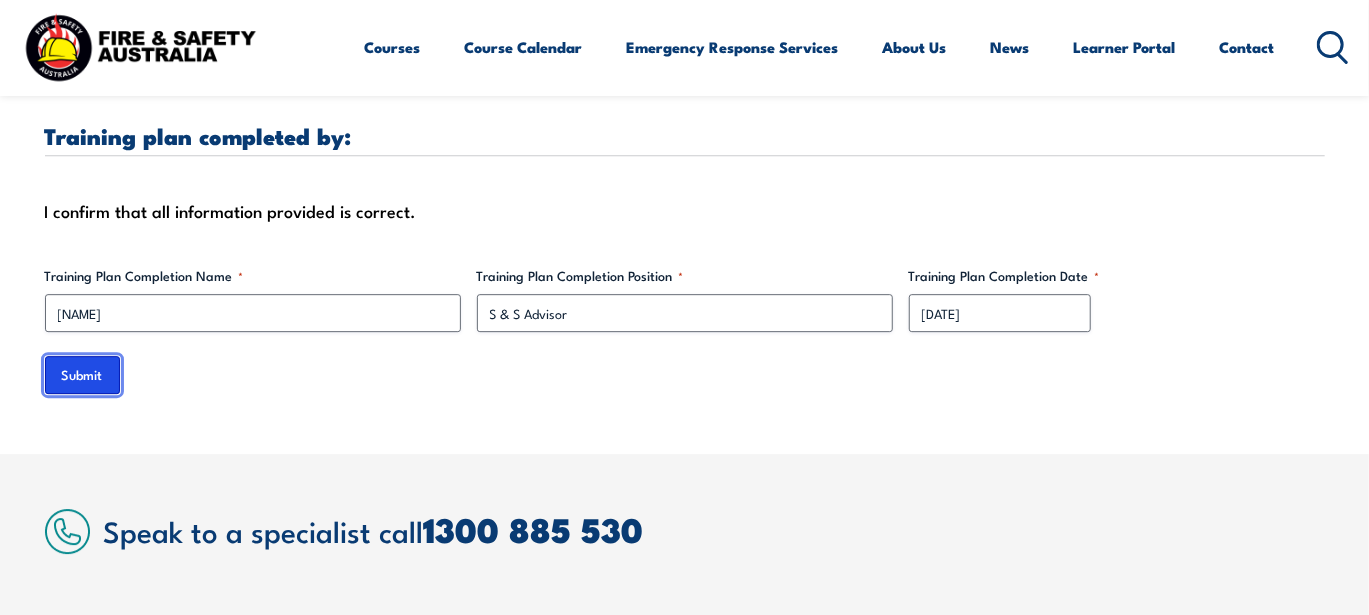 click on "Submit" at bounding box center [82, 375] 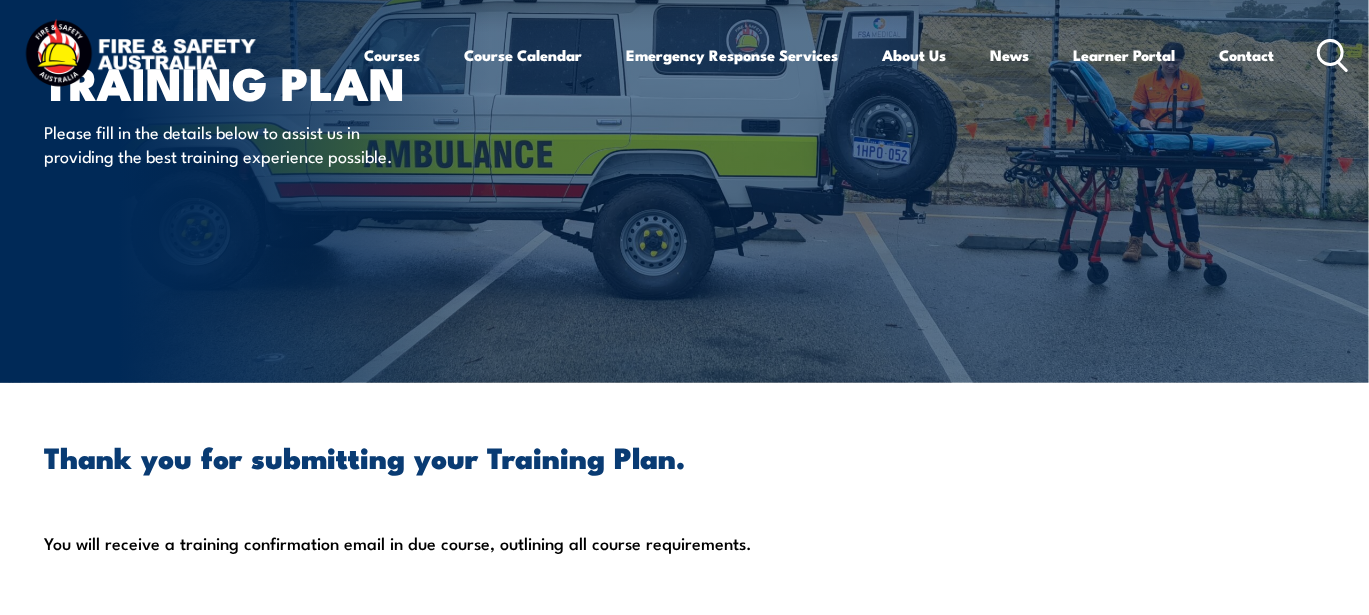 scroll, scrollTop: 0, scrollLeft: 0, axis: both 